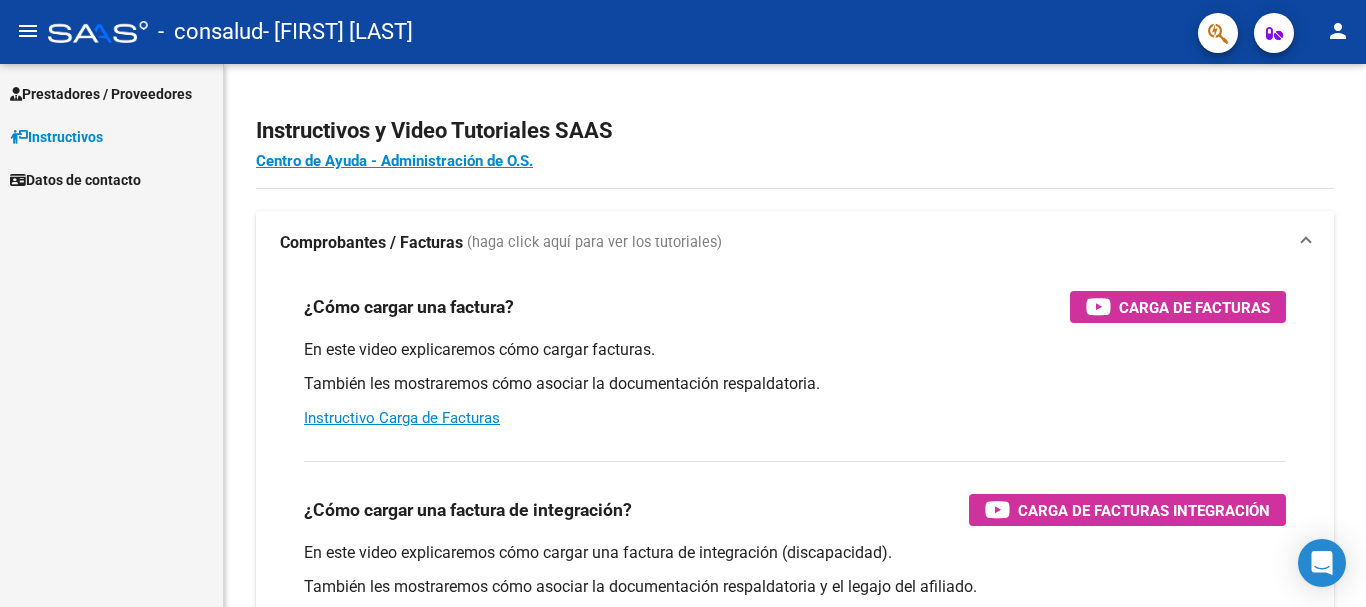 scroll, scrollTop: 0, scrollLeft: 0, axis: both 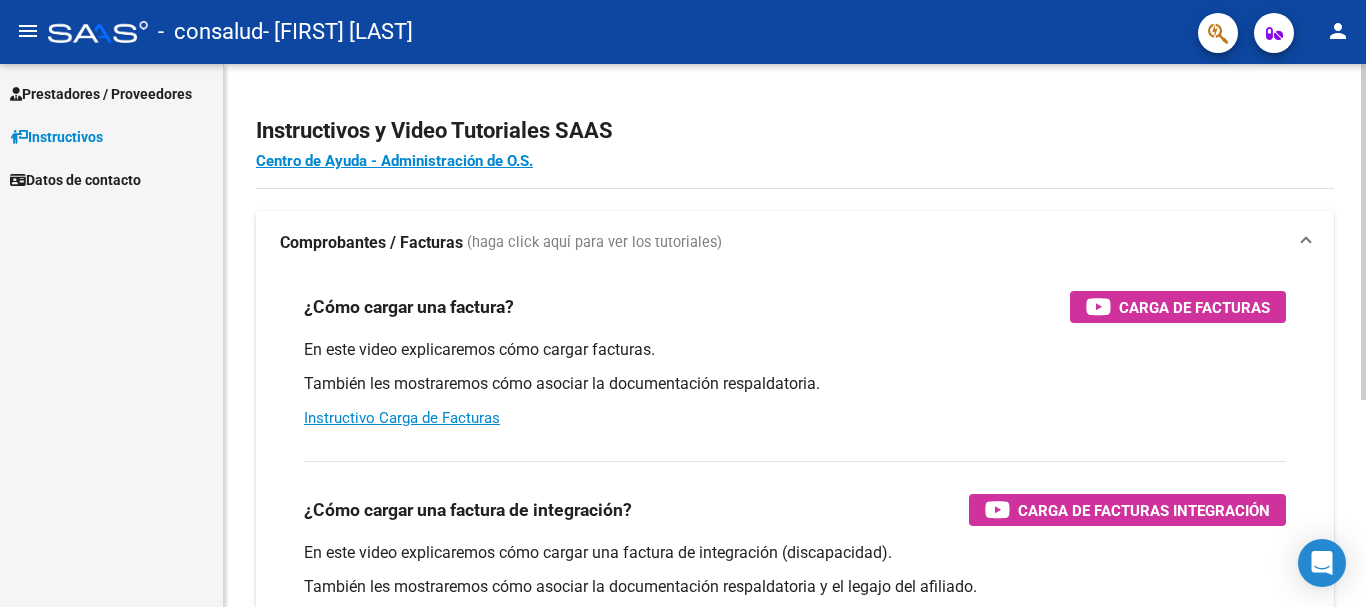 click on "Centro de Ayuda - Administración de O.S." 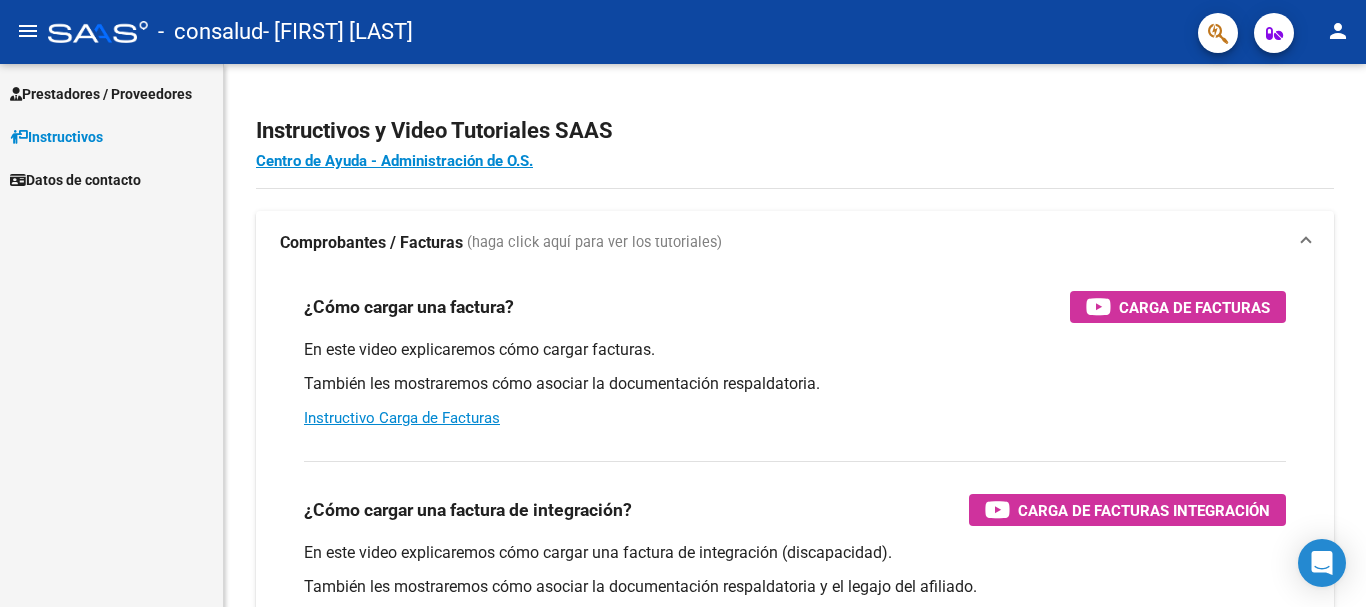 click on "menu" 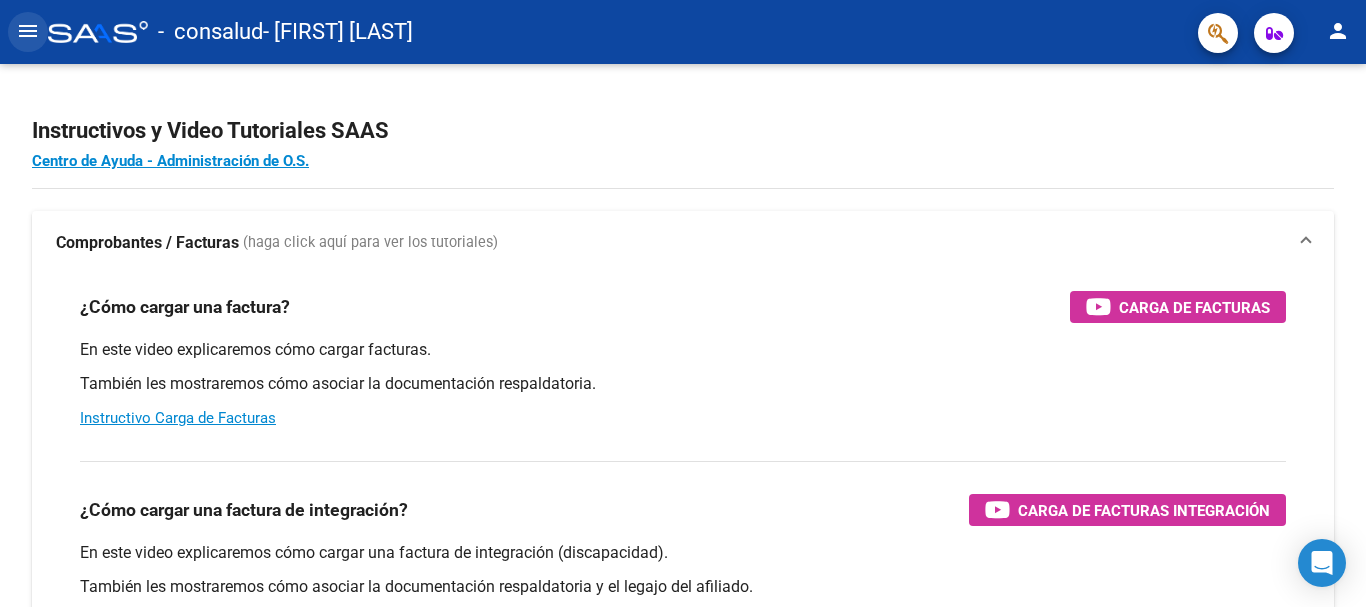 click on "menu" 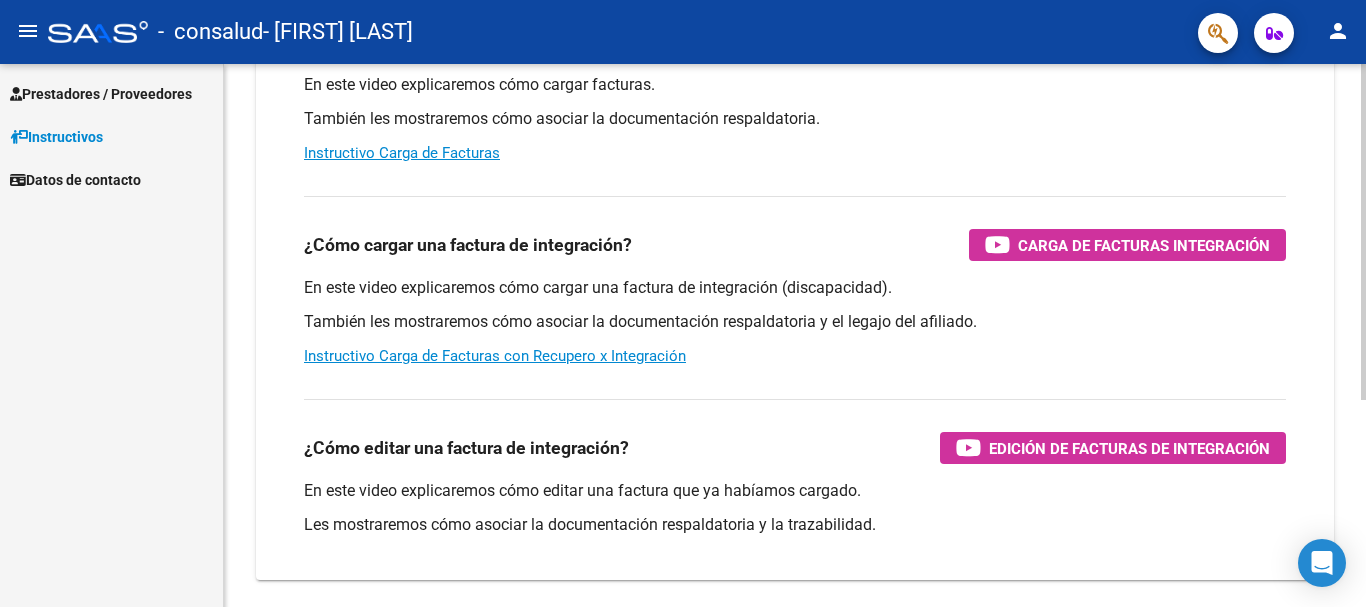 scroll, scrollTop: 334, scrollLeft: 0, axis: vertical 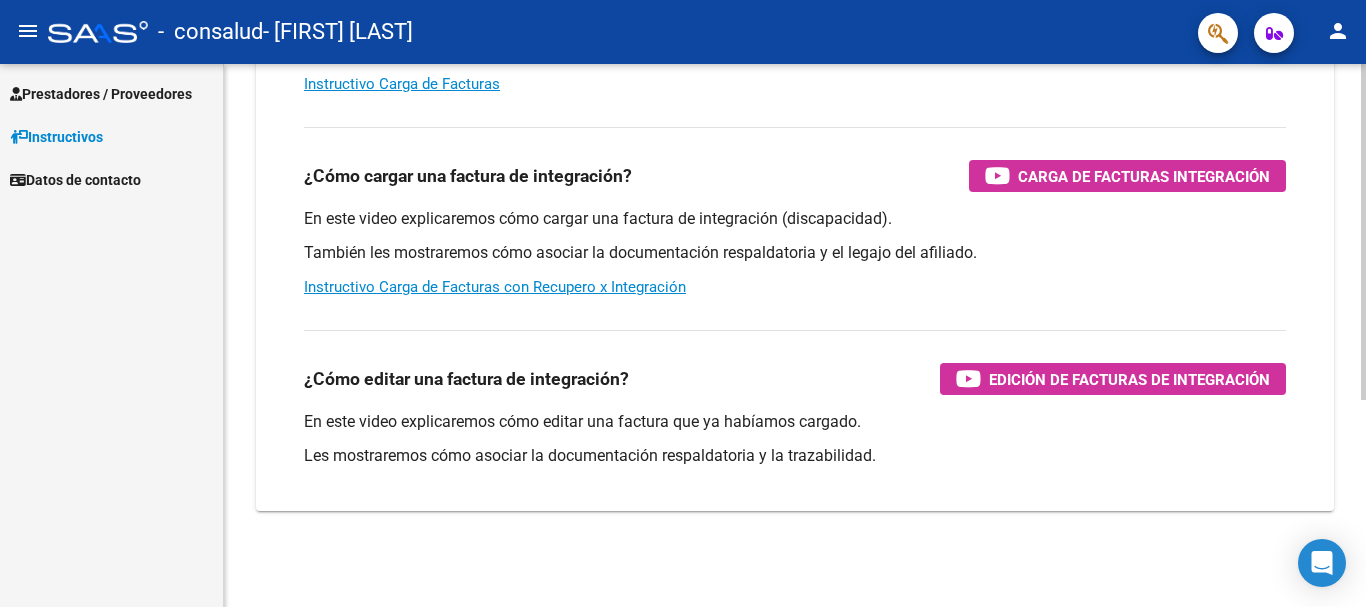 click 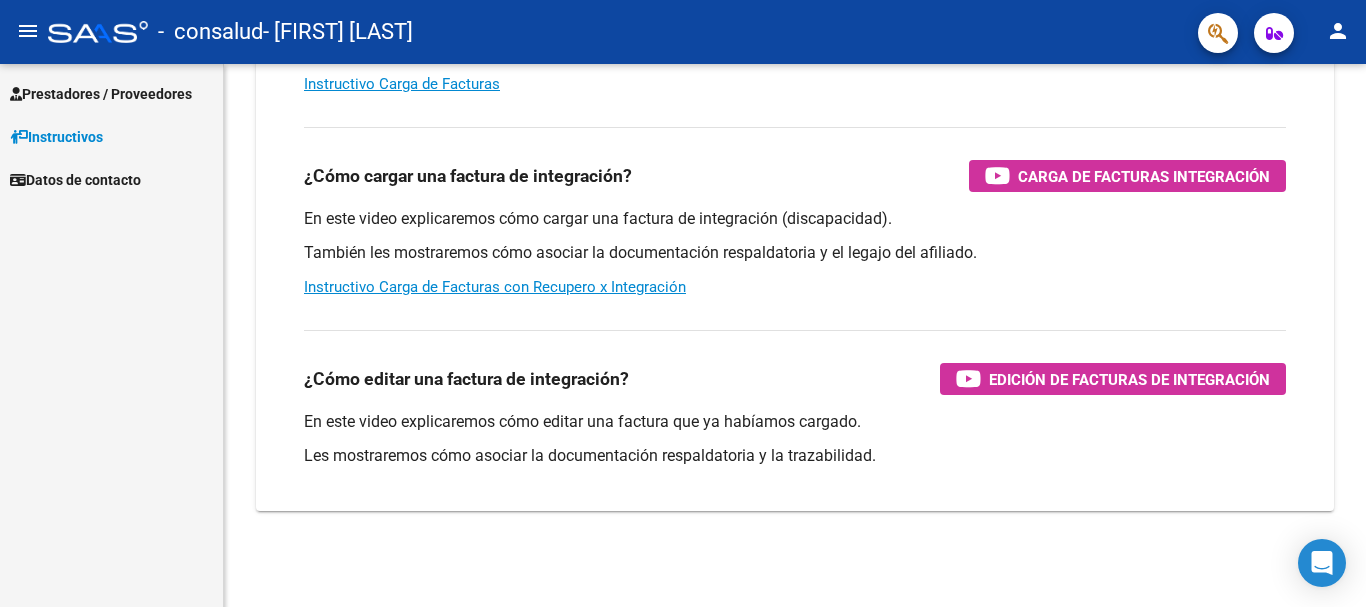 click on "person" 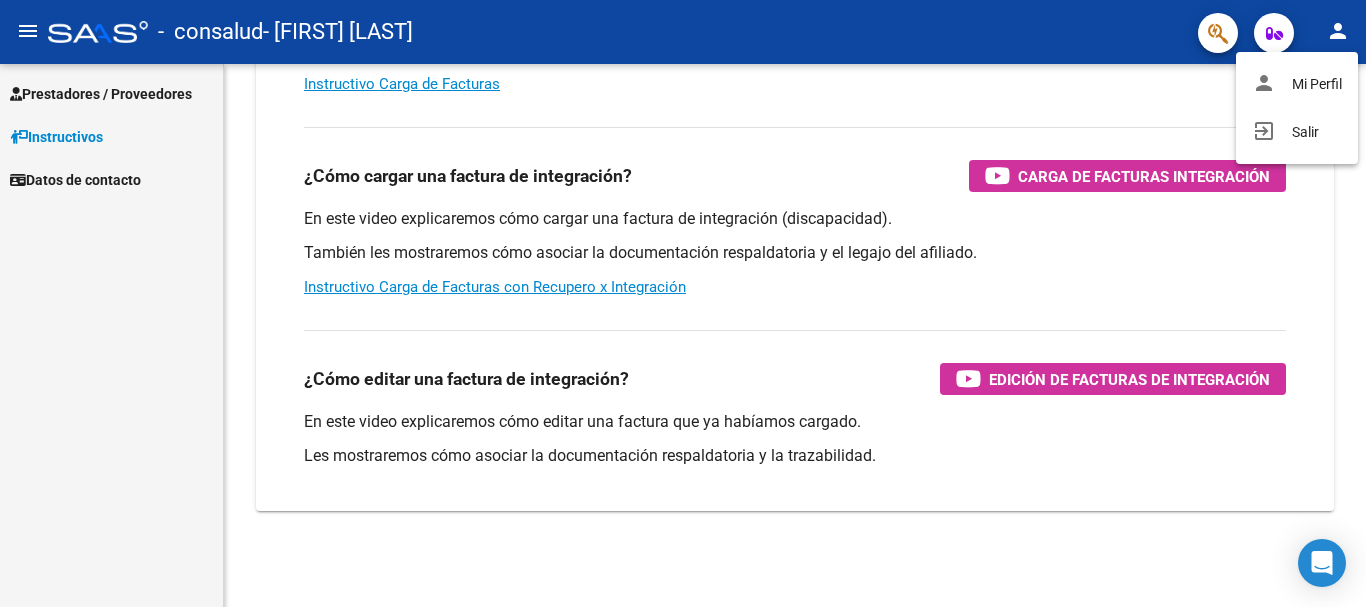 click at bounding box center [683, 303] 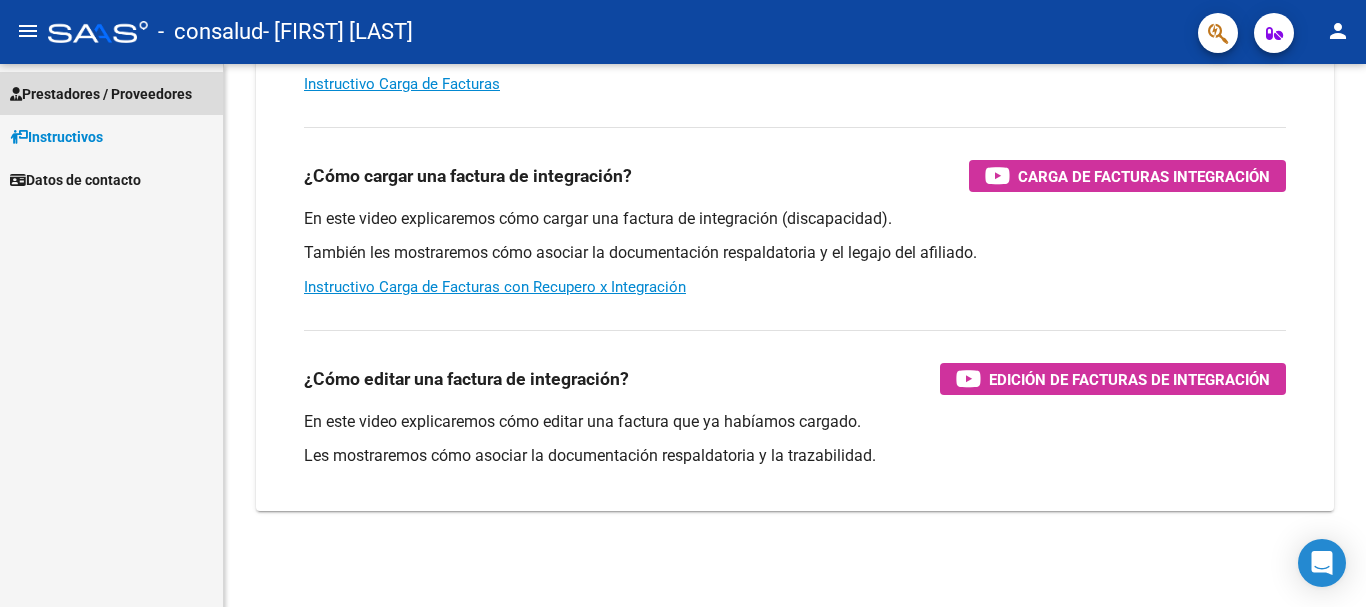 click on "Prestadores / Proveedores" at bounding box center (101, 94) 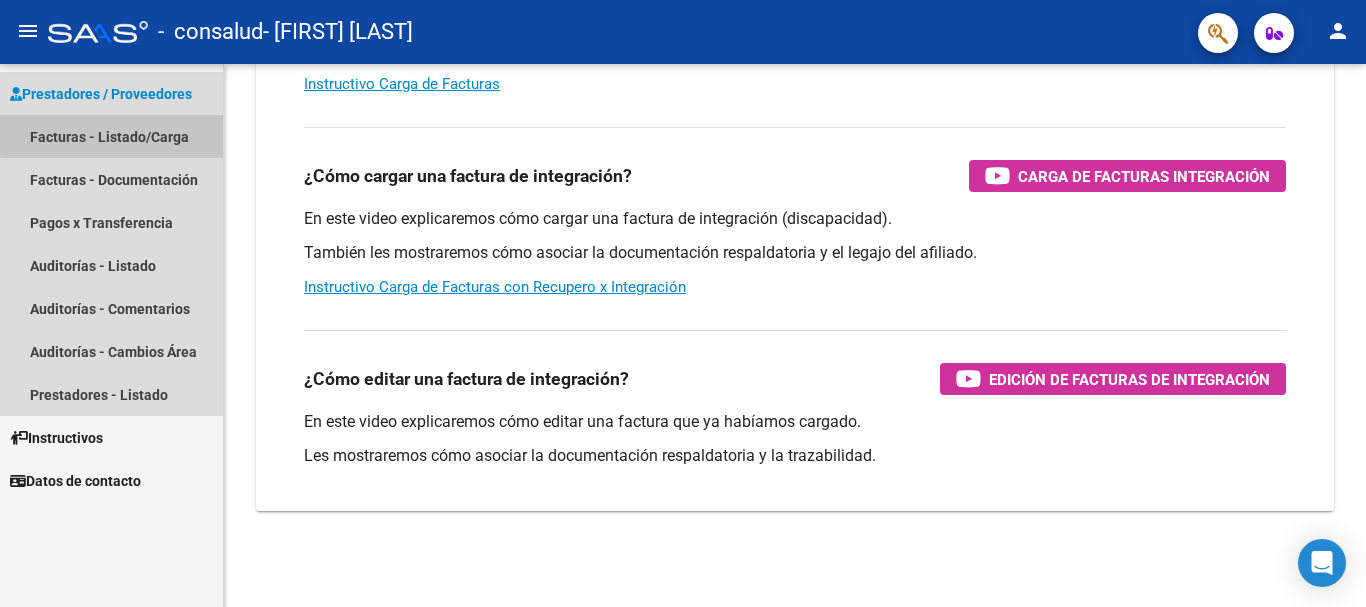 click on "Facturas - Listado/Carga" at bounding box center [111, 136] 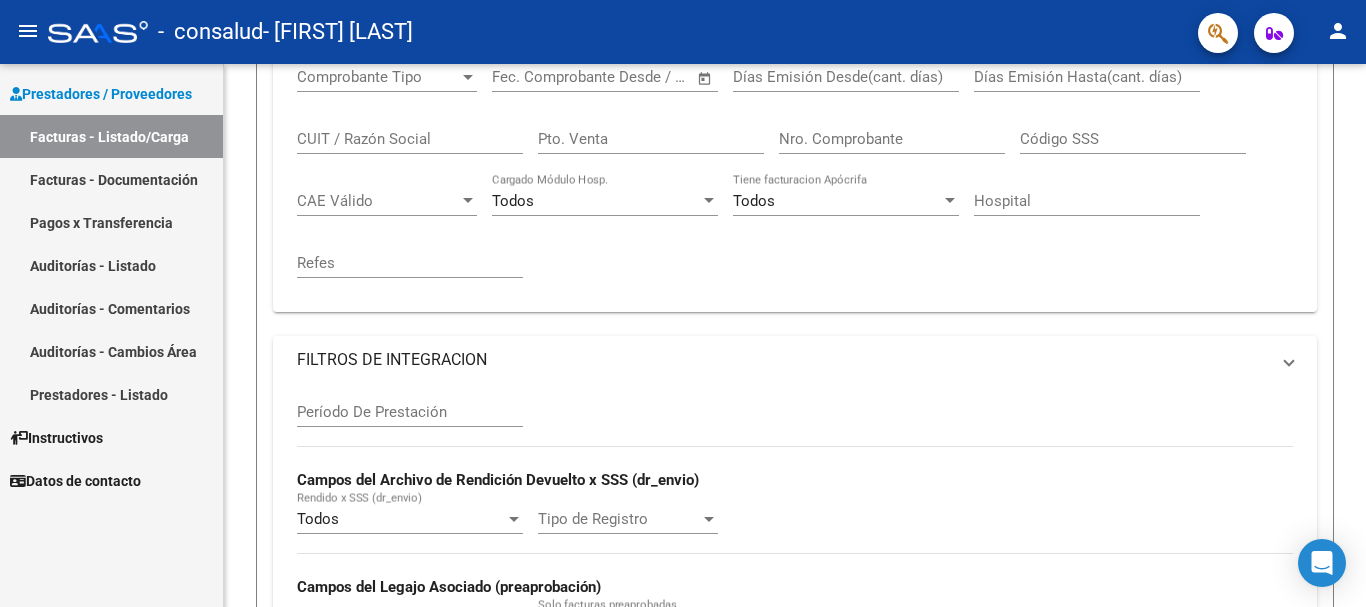 scroll, scrollTop: 0, scrollLeft: 0, axis: both 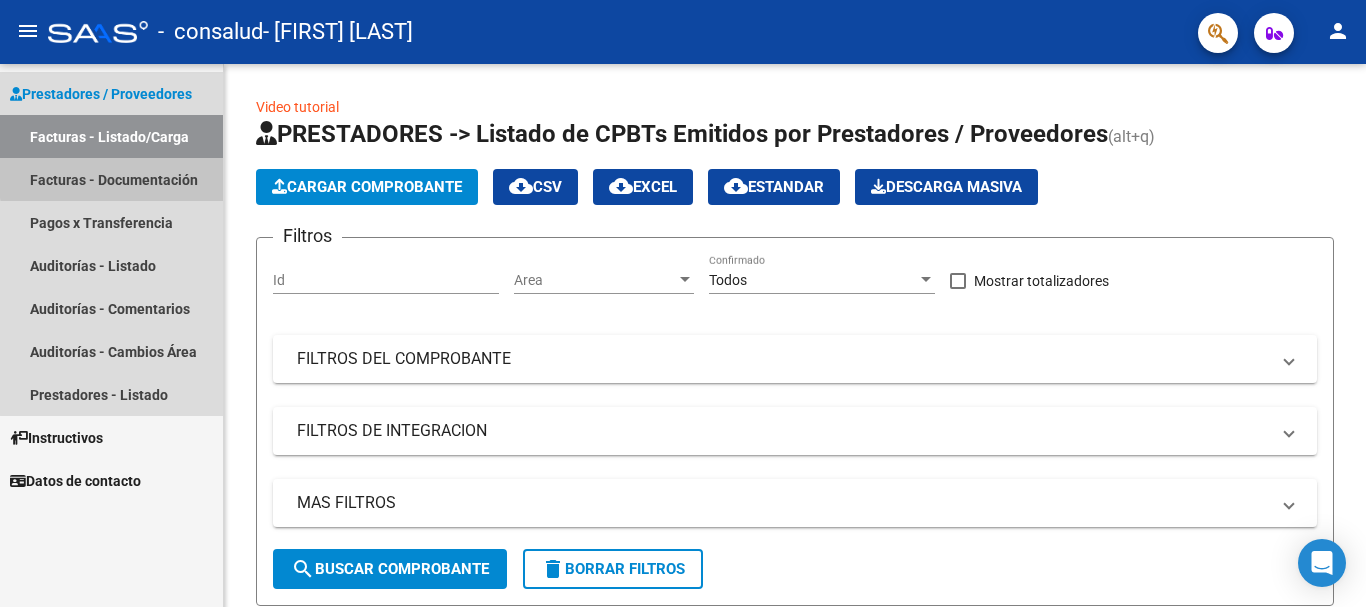 click on "Facturas - Documentación" at bounding box center [111, 179] 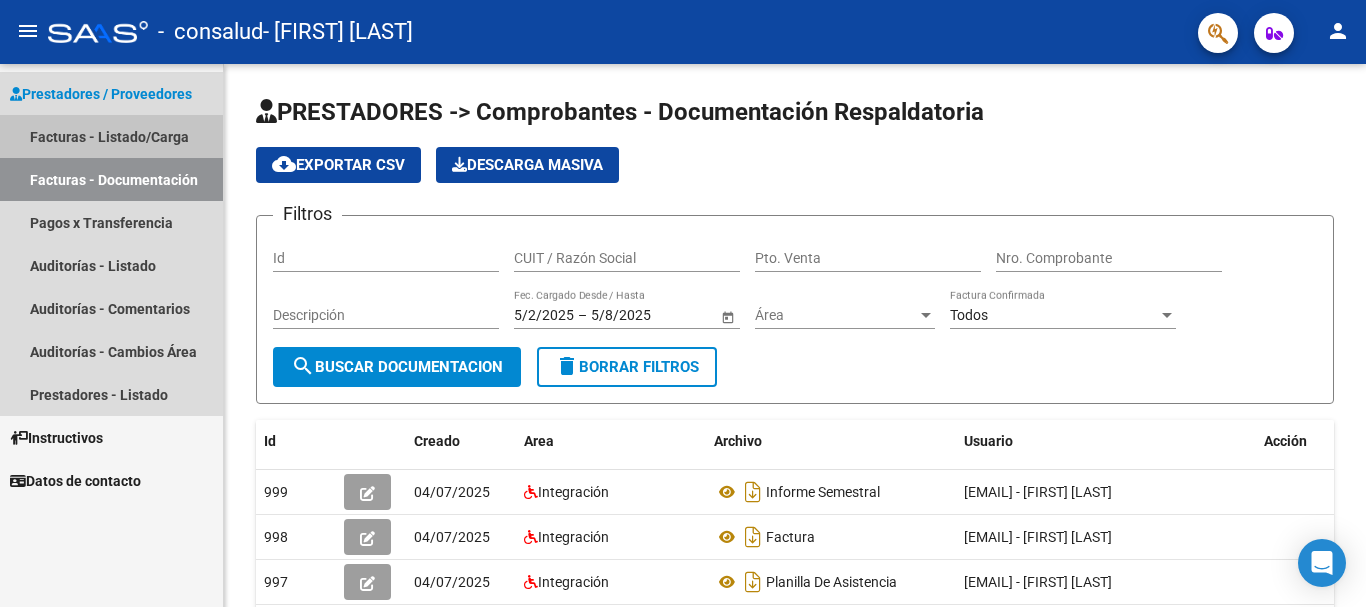 click on "Facturas - Listado/Carga" at bounding box center (111, 136) 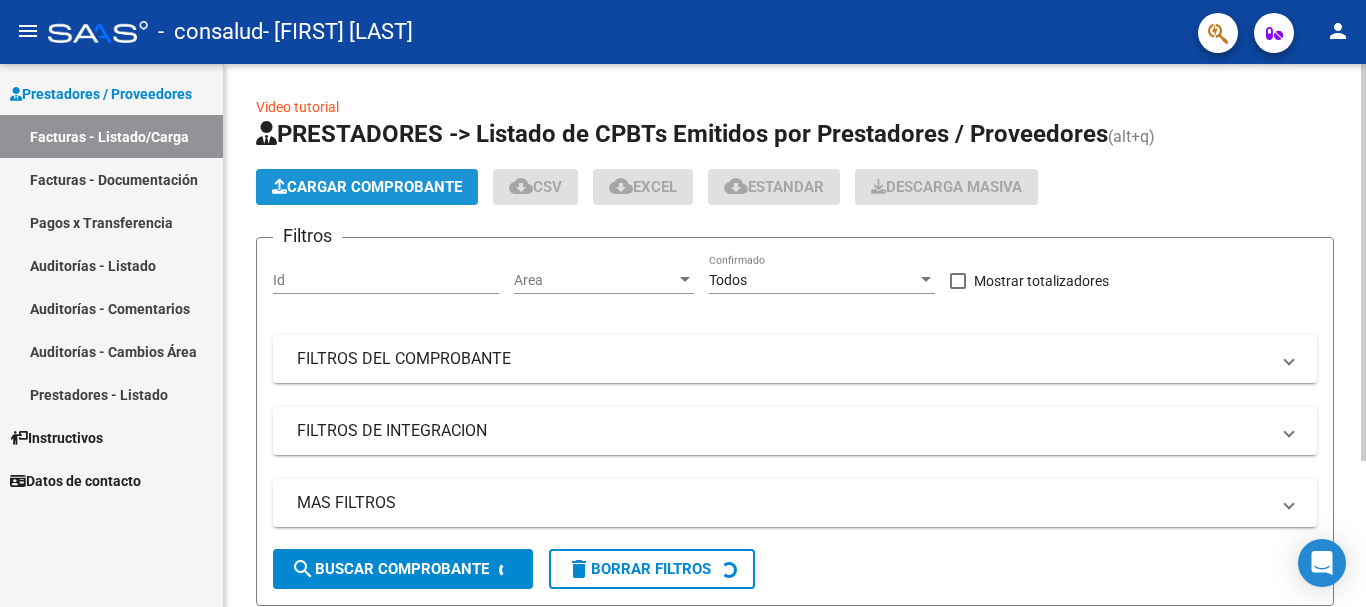click on "Cargar Comprobante" 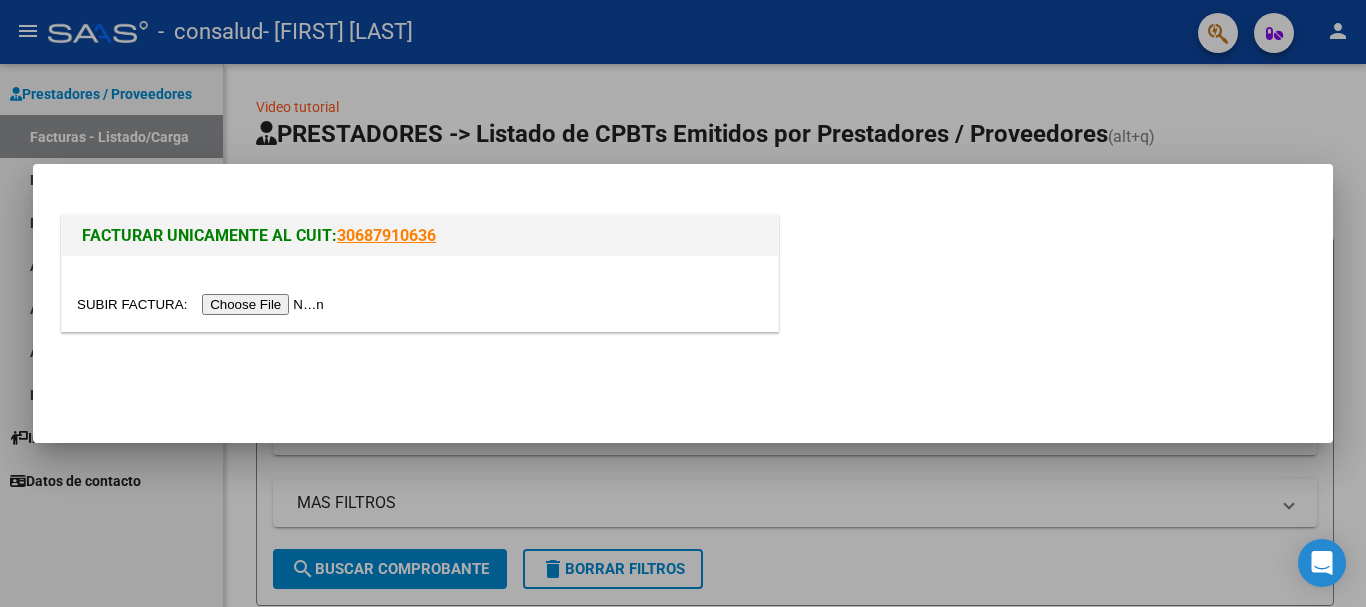 click at bounding box center (203, 304) 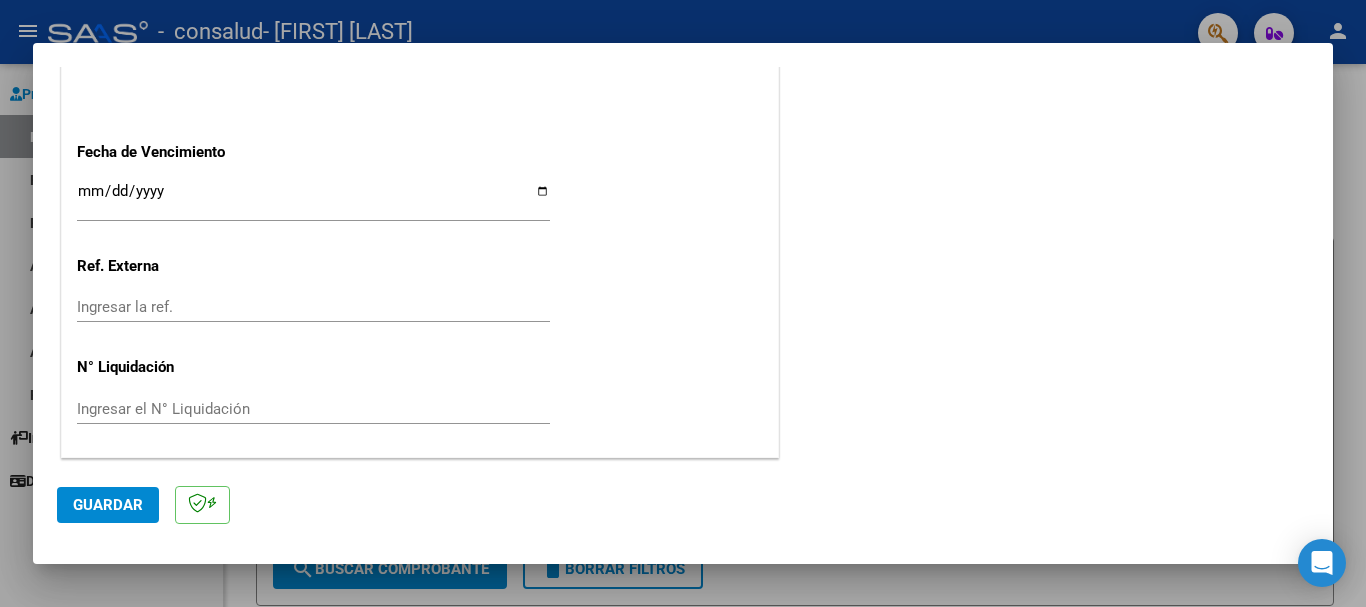 scroll, scrollTop: 1279, scrollLeft: 0, axis: vertical 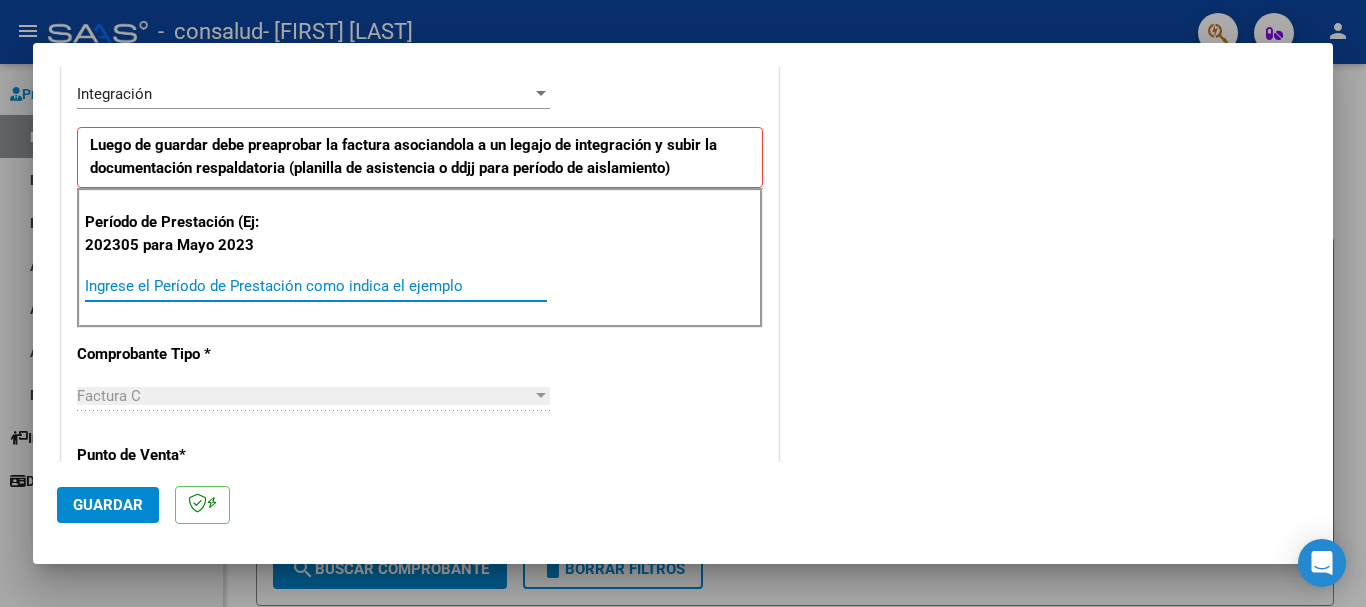 click on "Ingrese el Período de Prestación como indica el ejemplo" at bounding box center [316, 286] 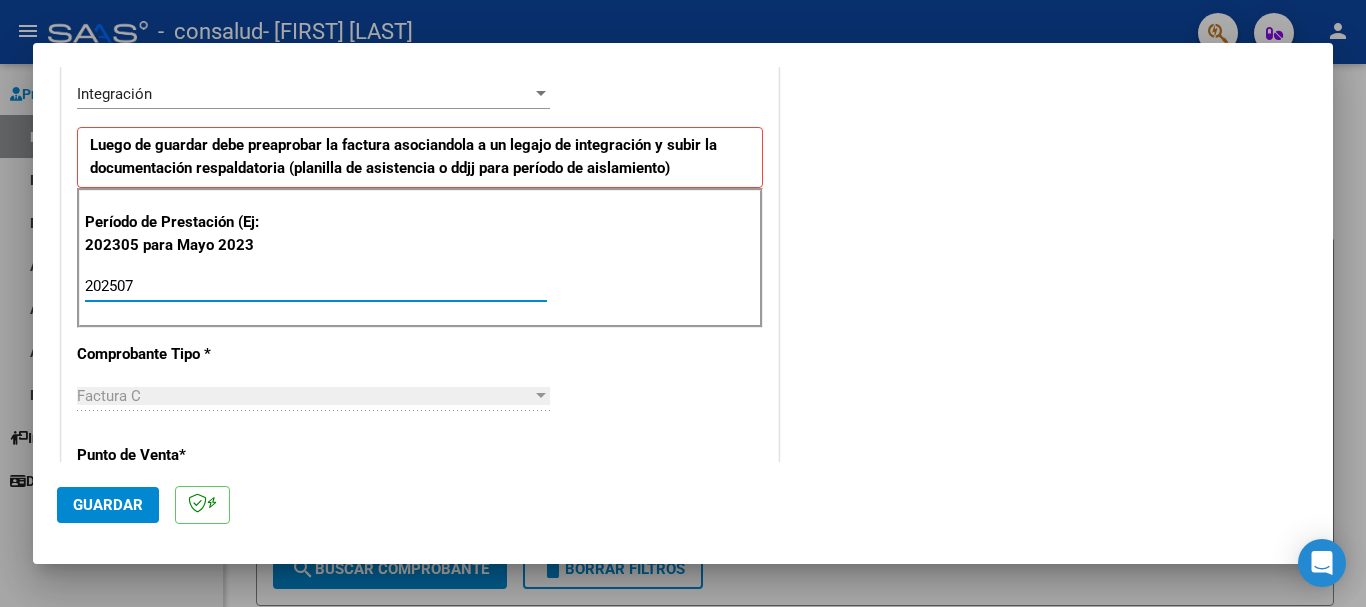 type on "202507" 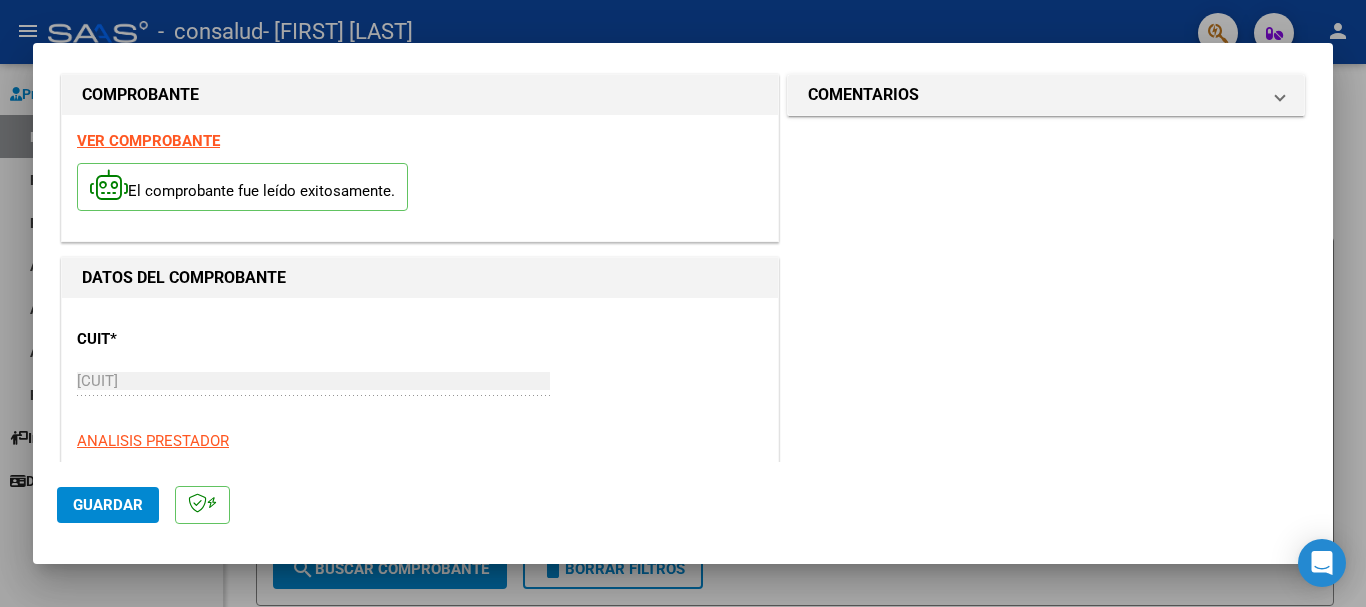 scroll, scrollTop: 0, scrollLeft: 0, axis: both 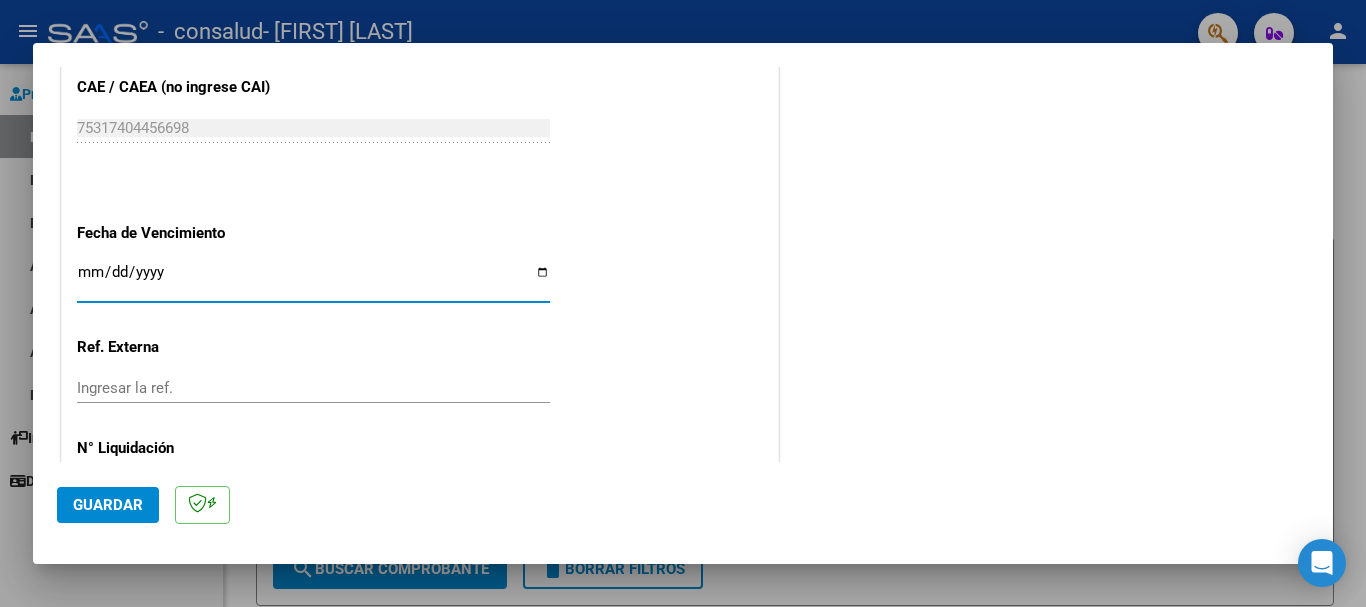 click on "Ingresar la fecha" at bounding box center (313, 280) 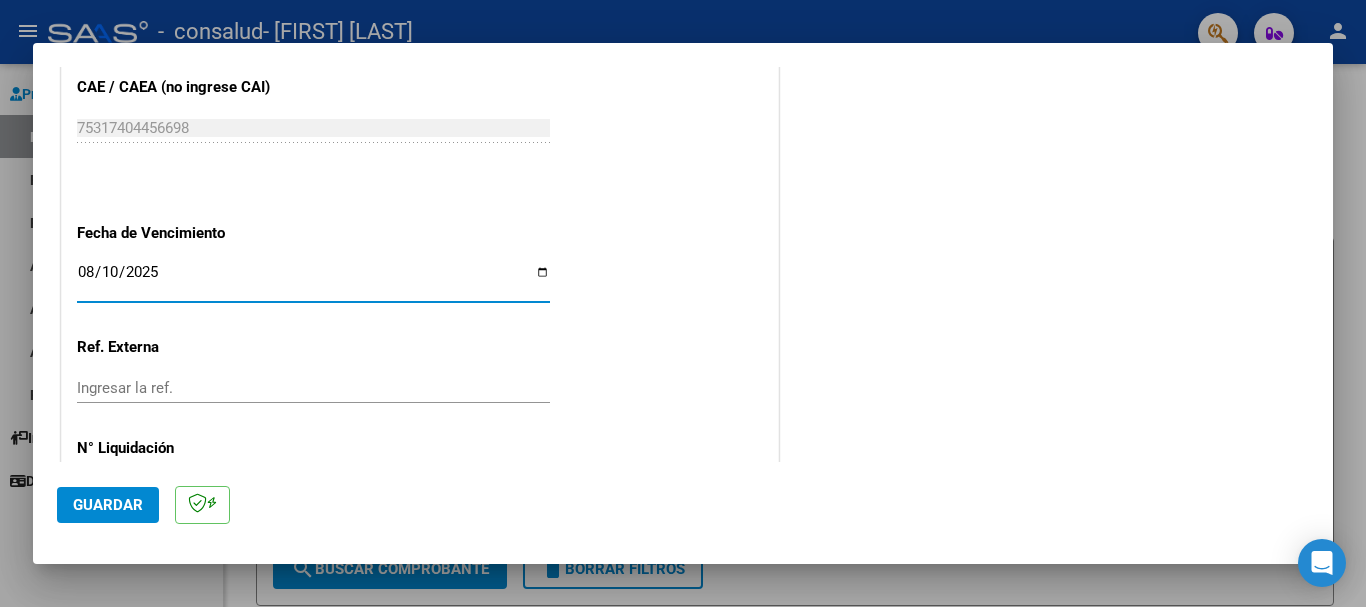 type on "2025-08-10" 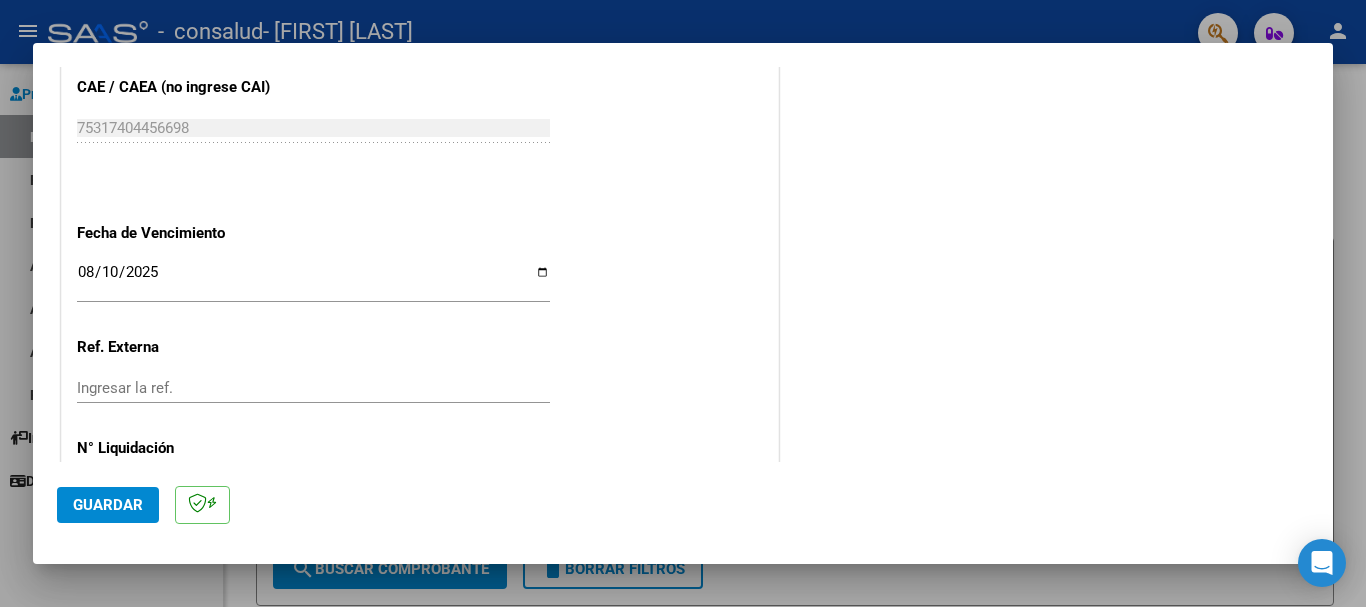 scroll, scrollTop: 1327, scrollLeft: 0, axis: vertical 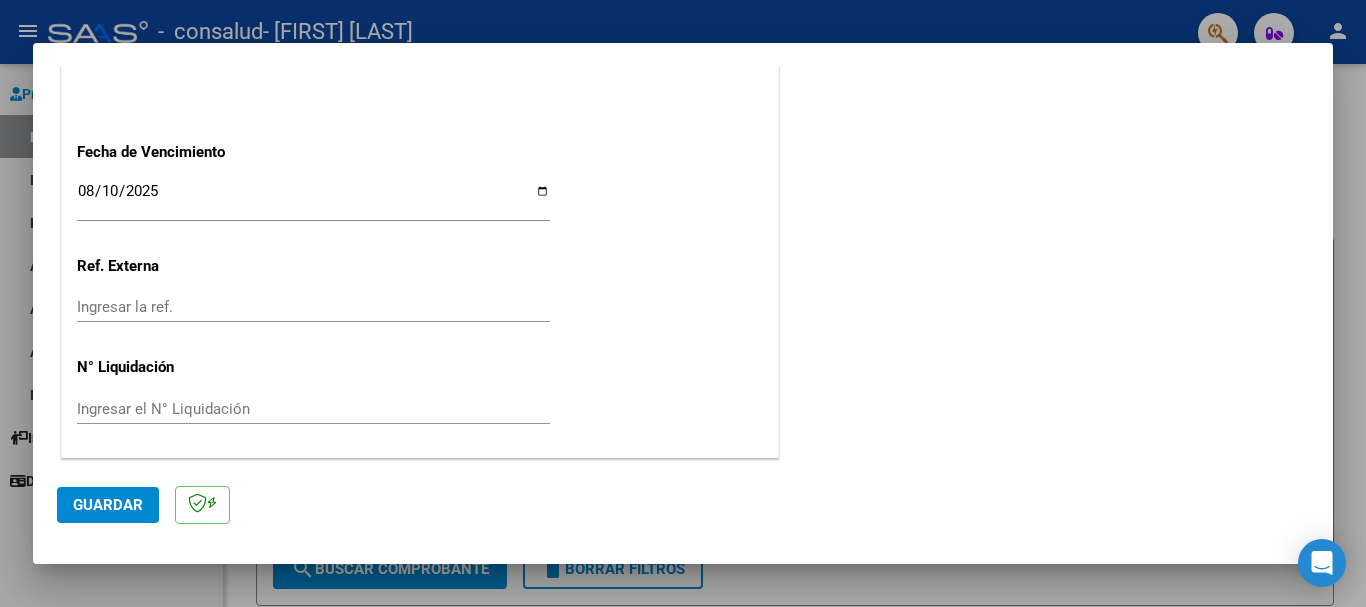 click on "Guardar" 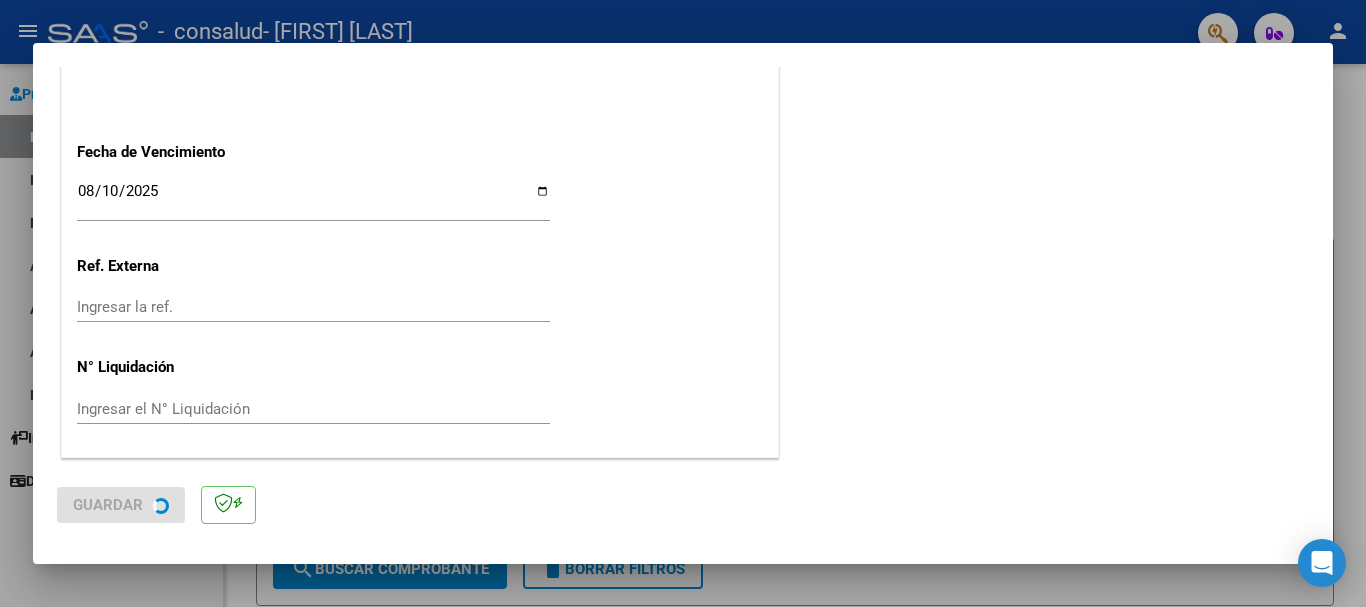 scroll, scrollTop: 0, scrollLeft: 0, axis: both 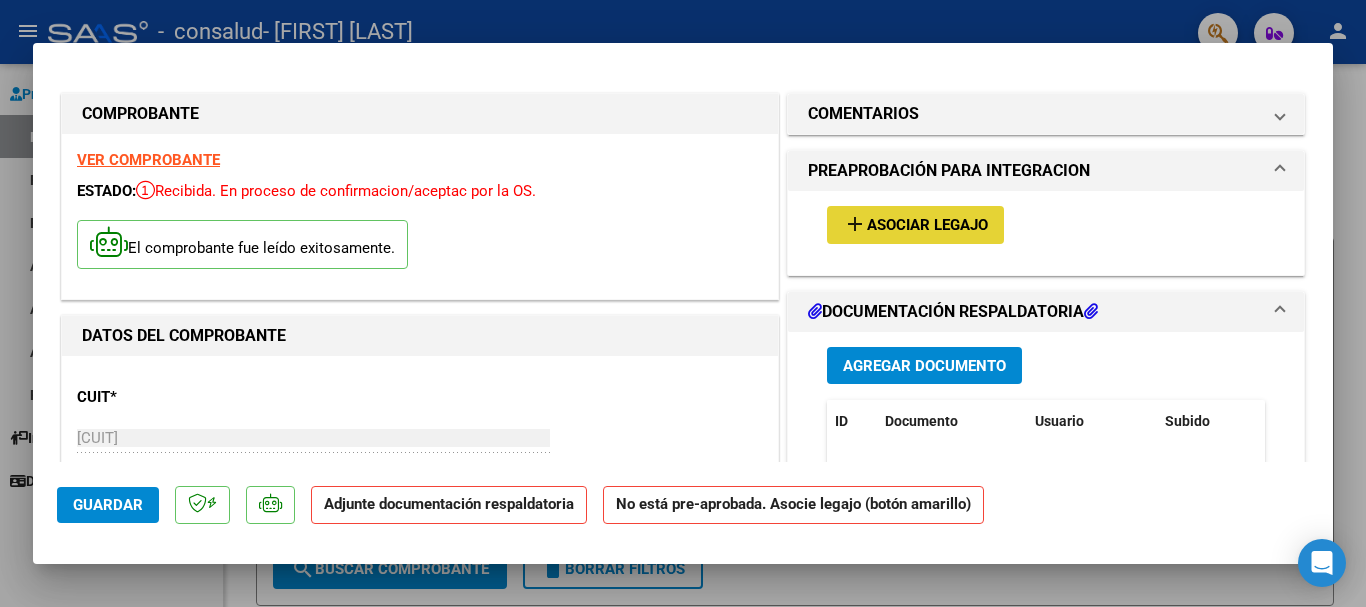 click on "Asociar Legajo" at bounding box center (927, 226) 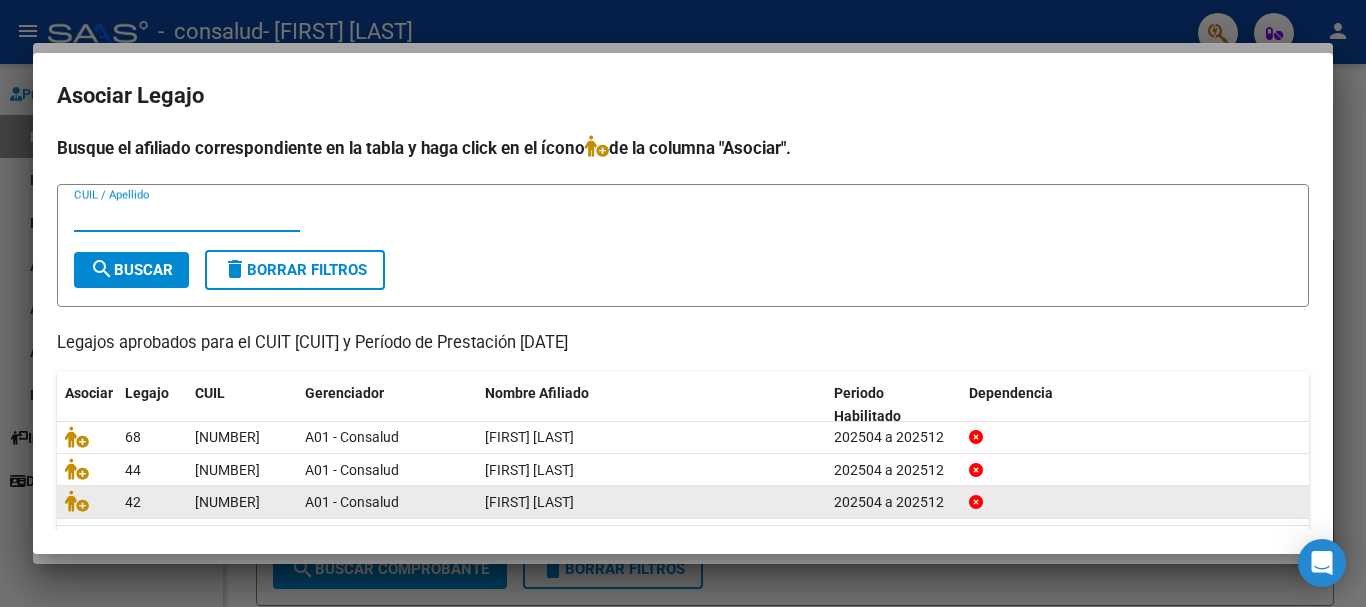 click on "[FIRST] [LAST]" 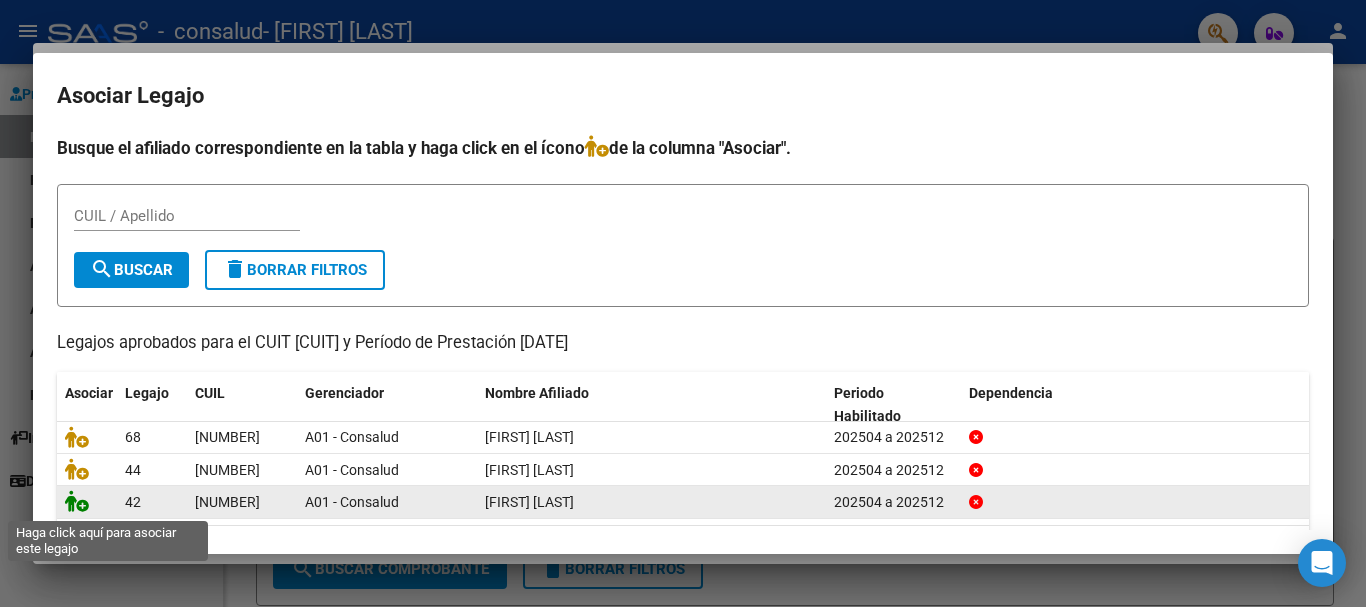click 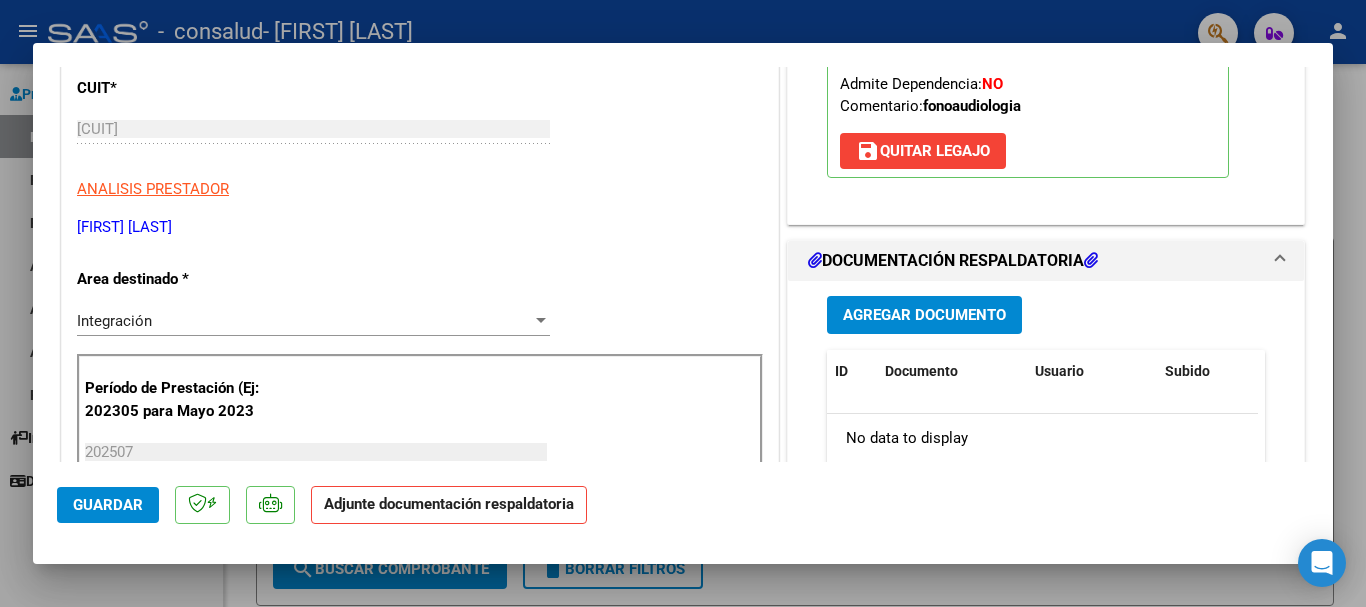 scroll, scrollTop: 314, scrollLeft: 0, axis: vertical 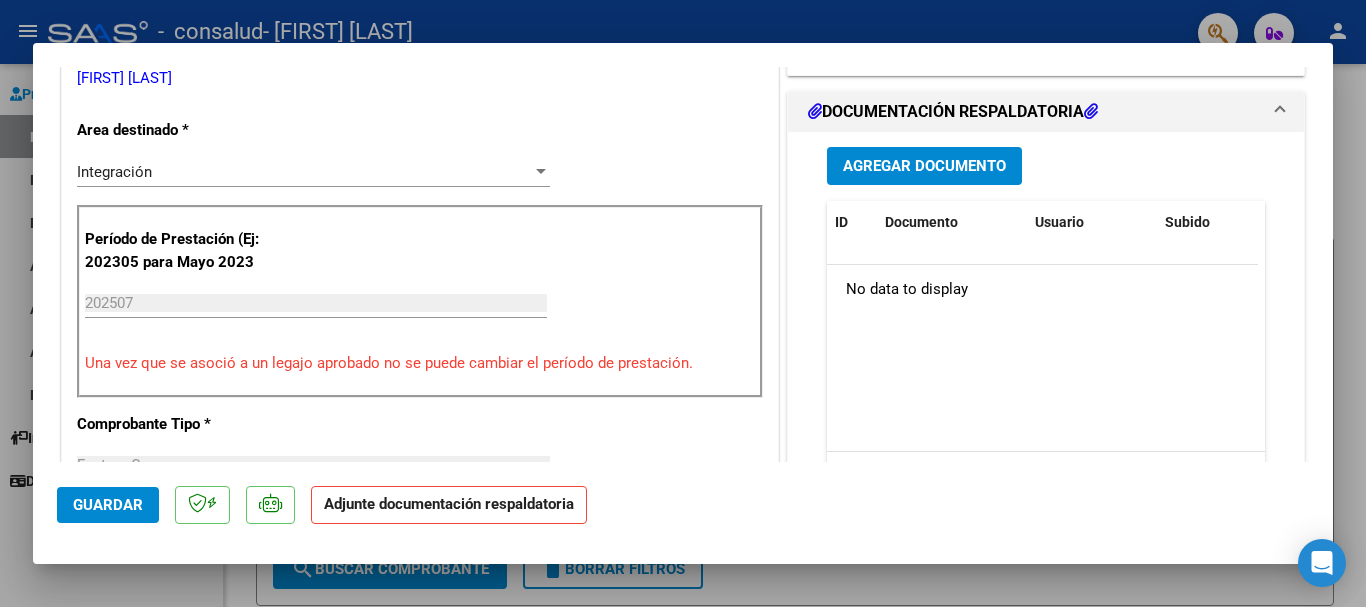 click on "Agregar Documento" at bounding box center (924, 167) 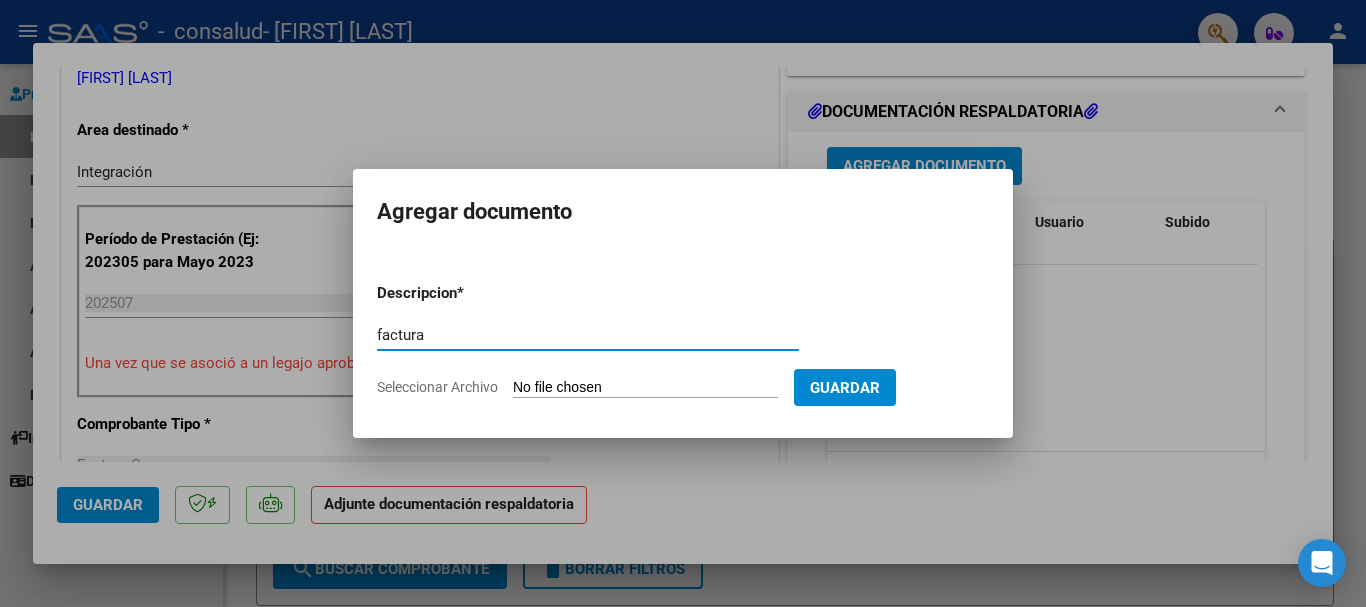 type on "factura" 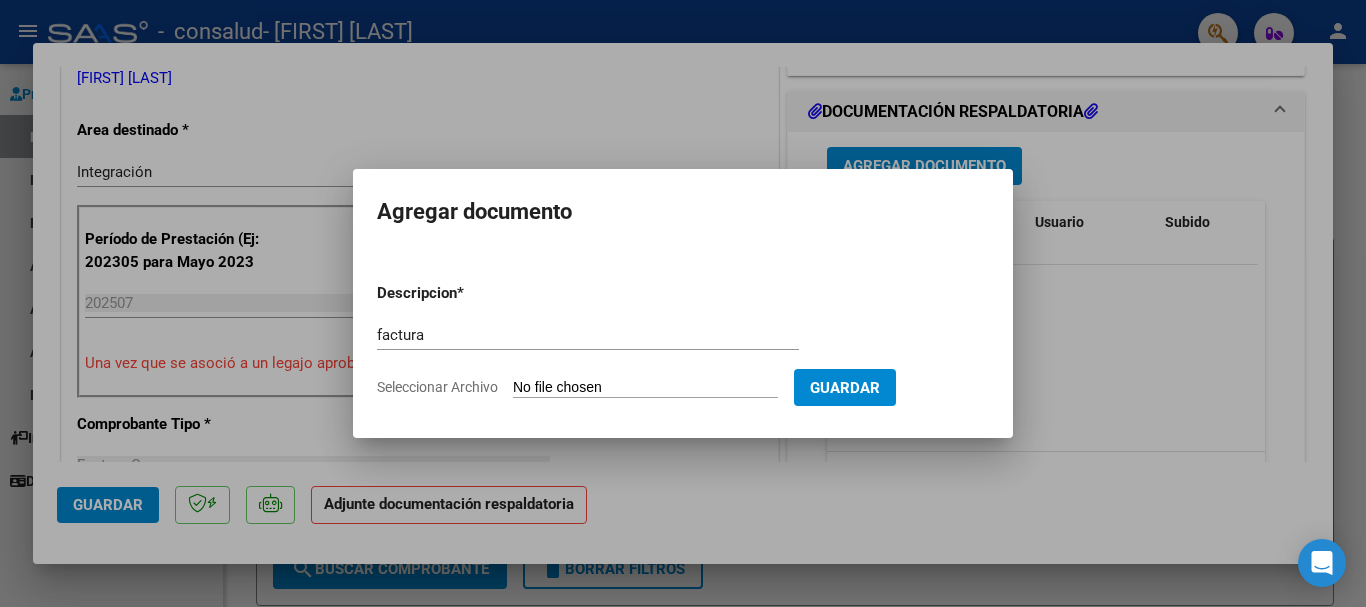 click on "Seleccionar Archivo" at bounding box center (645, 388) 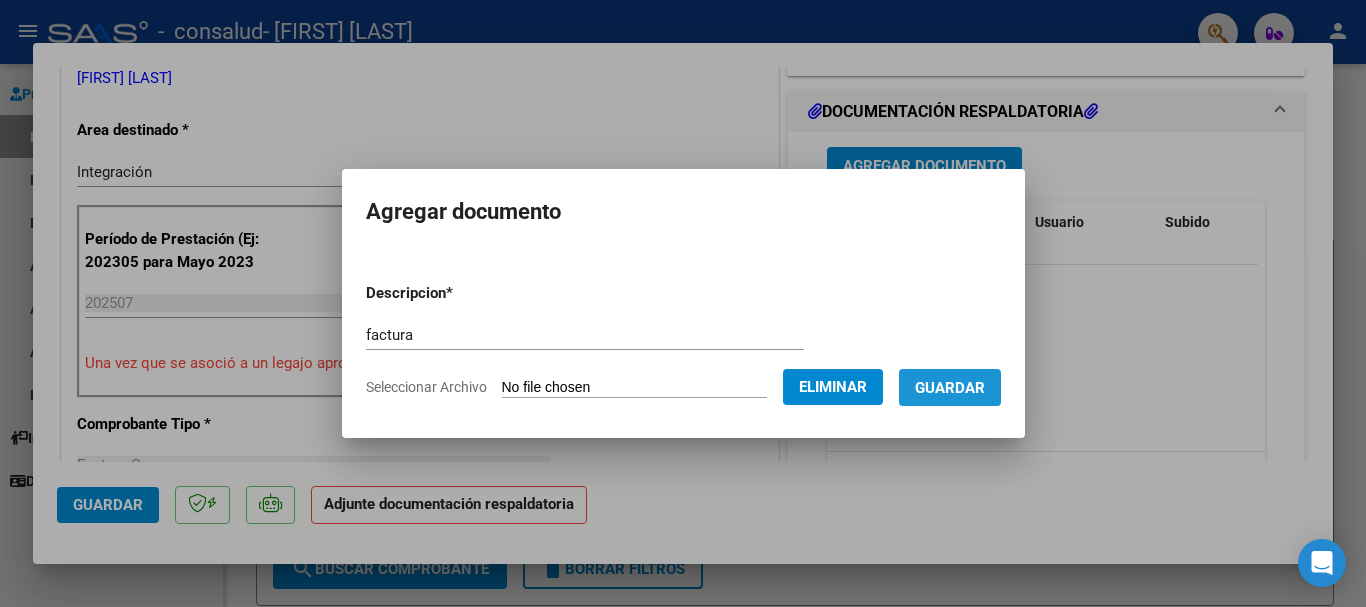 click on "Guardar" at bounding box center [950, 387] 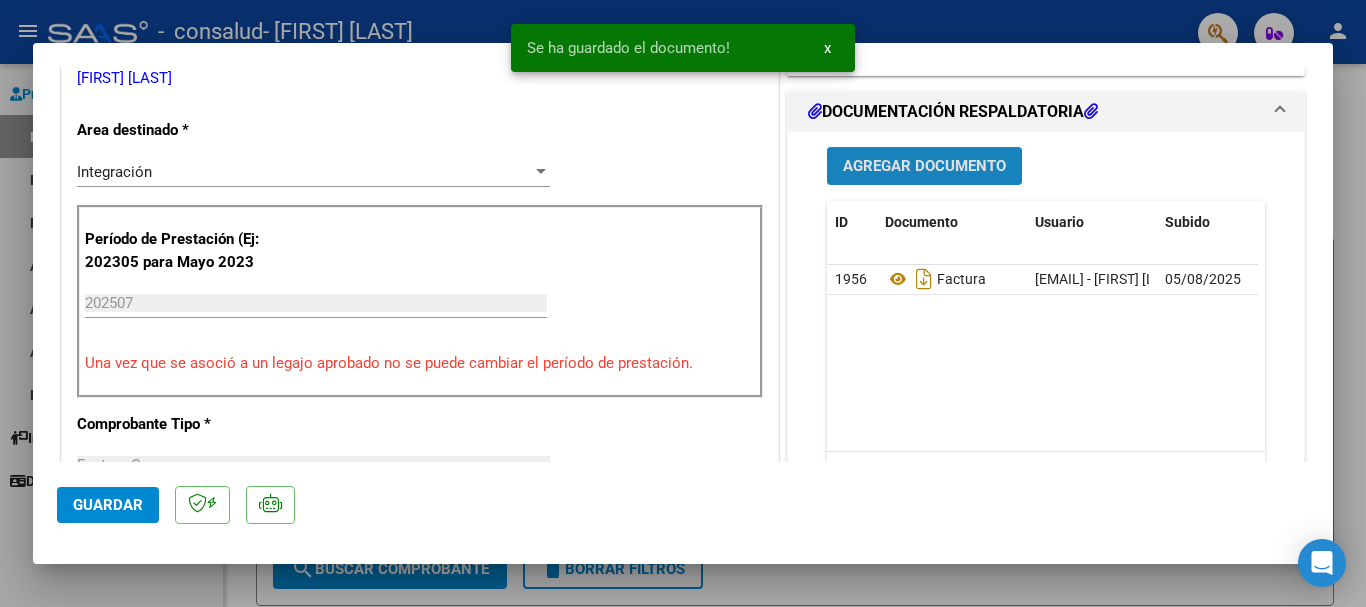 click on "Agregar Documento" at bounding box center (924, 167) 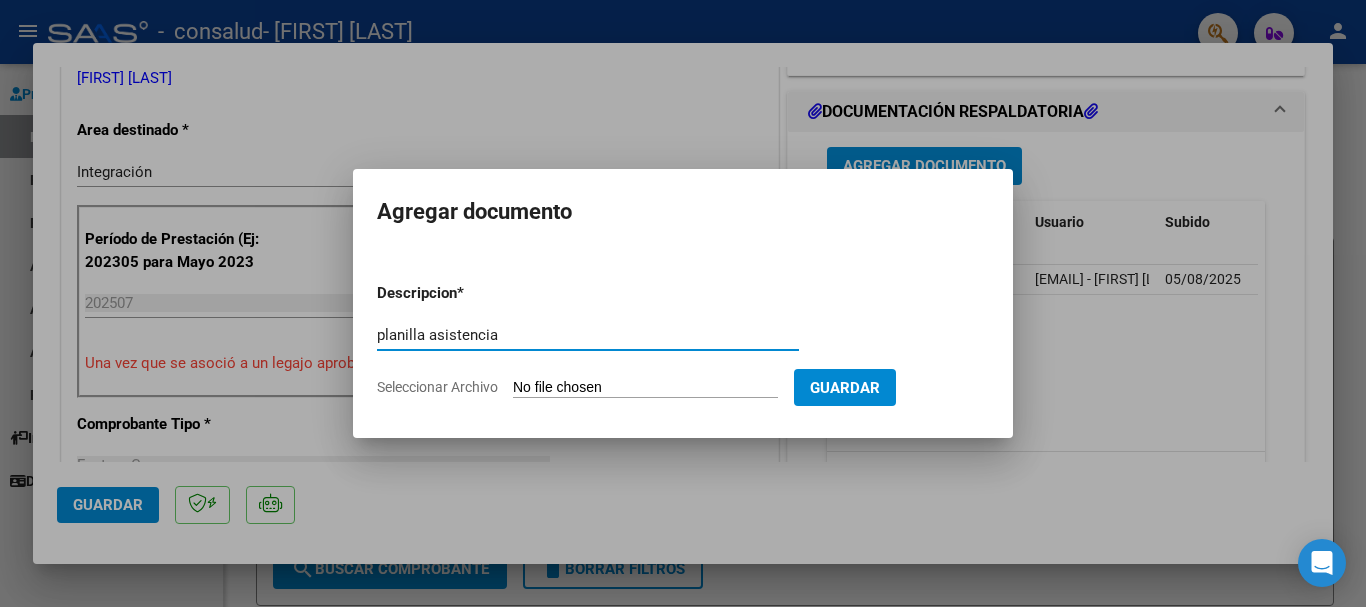 type on "planilla asistencia" 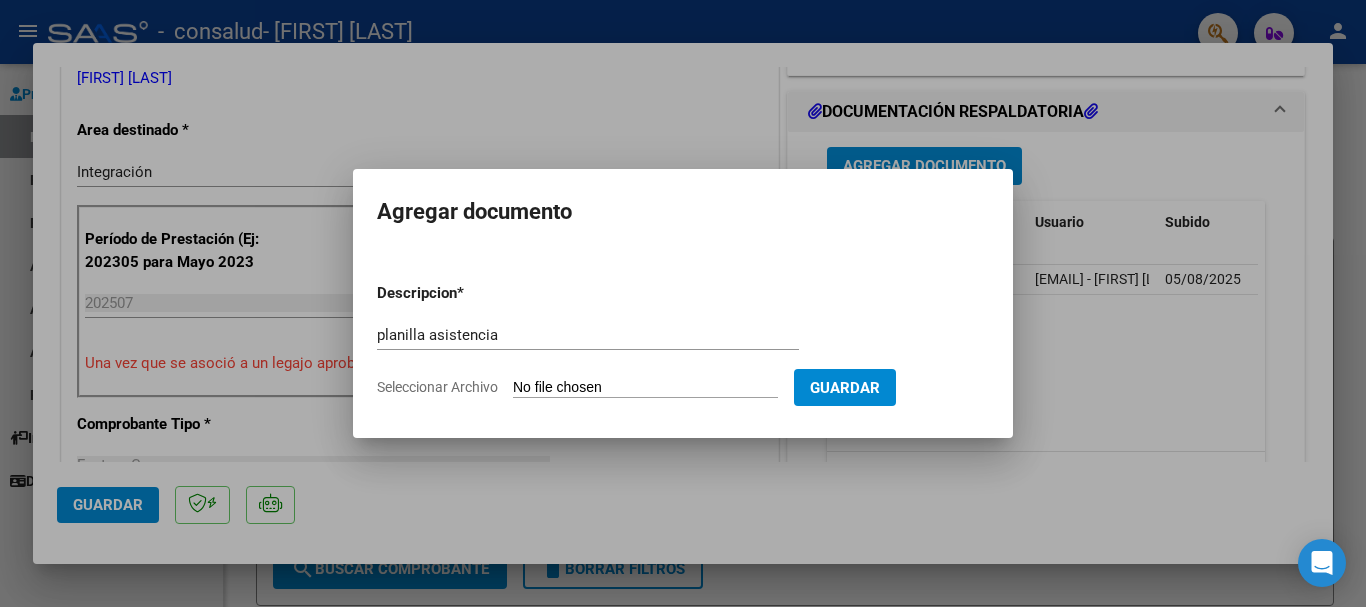 click on "Seleccionar Archivo" at bounding box center (645, 388) 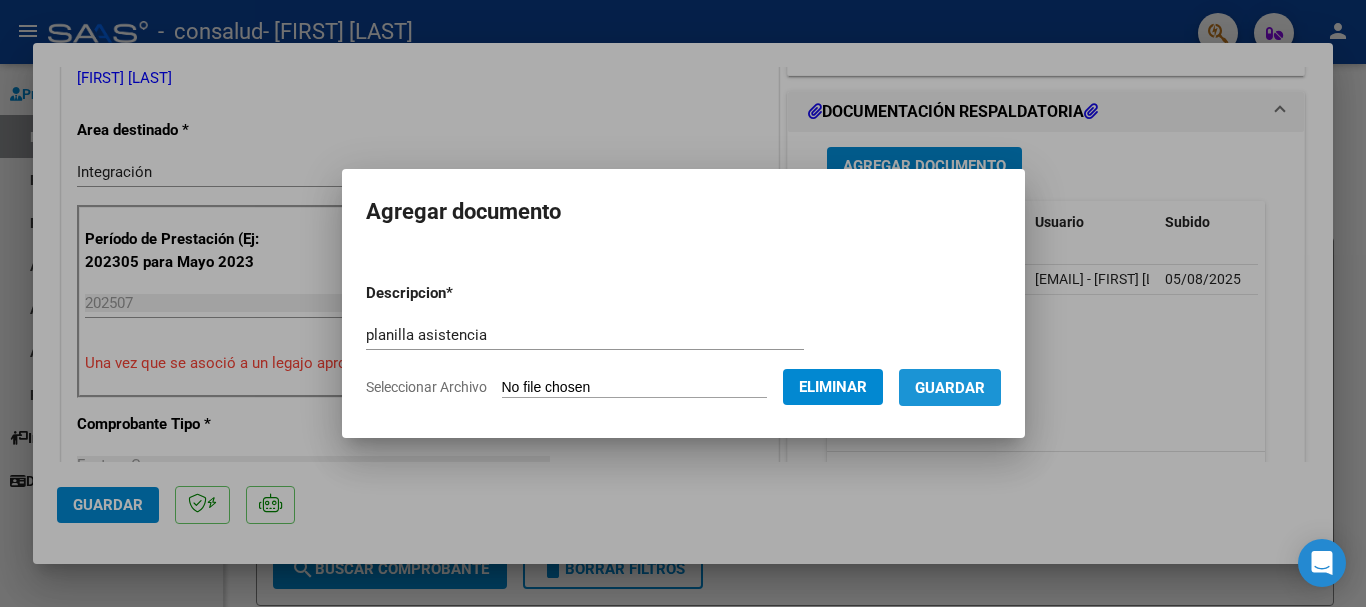 click on "Guardar" at bounding box center (950, 388) 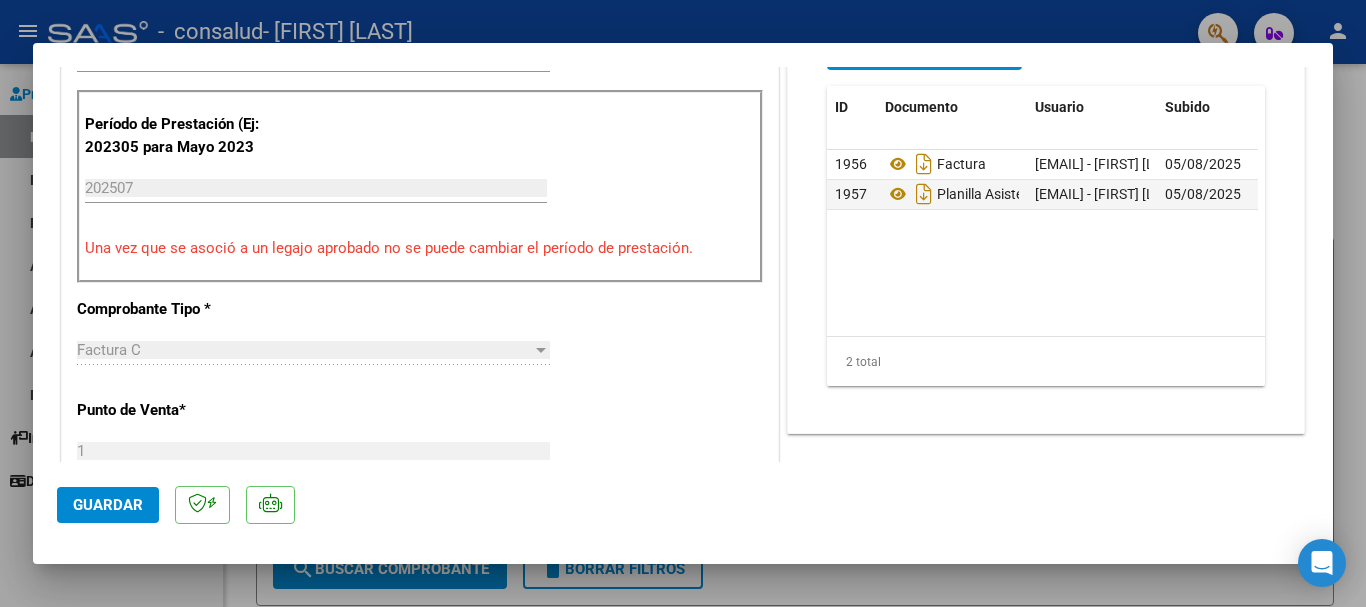 scroll, scrollTop: 583, scrollLeft: 0, axis: vertical 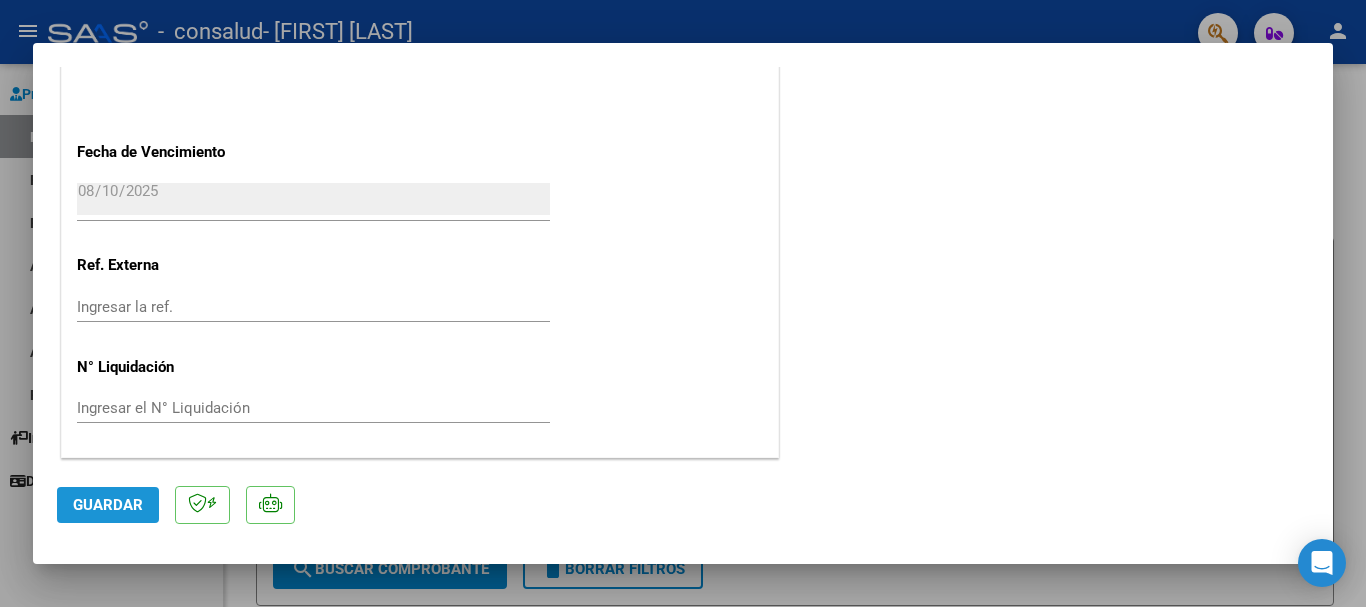 click on "Guardar" 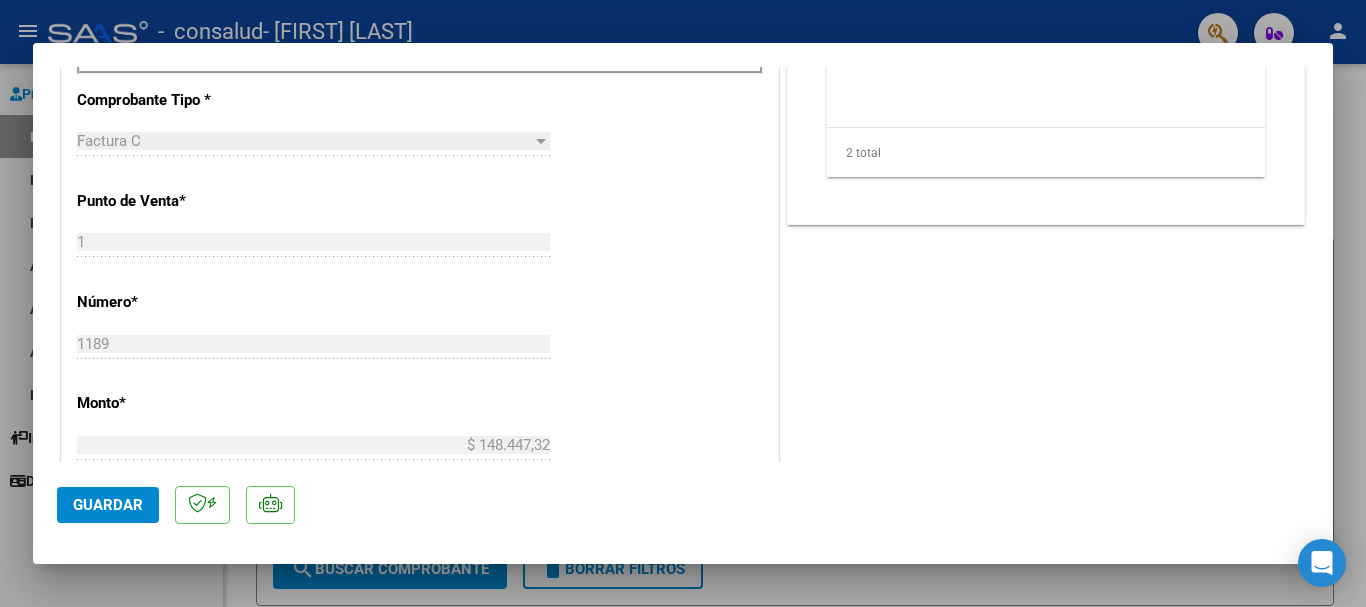 scroll, scrollTop: 0, scrollLeft: 0, axis: both 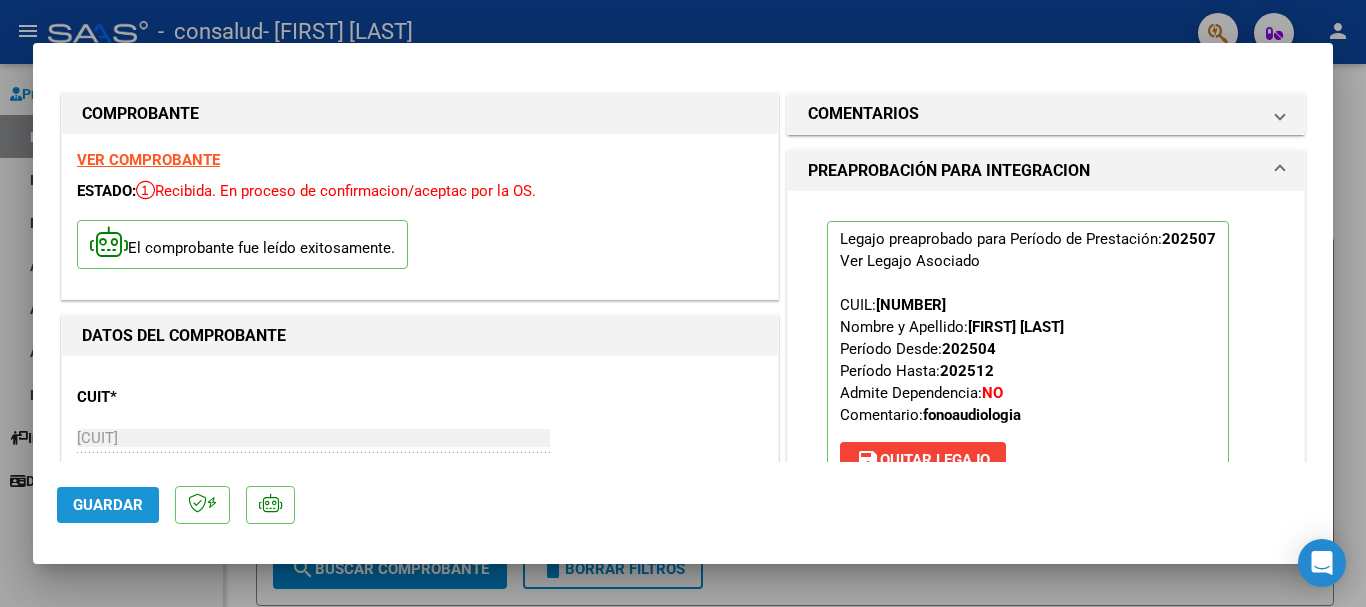 click on "Guardar" 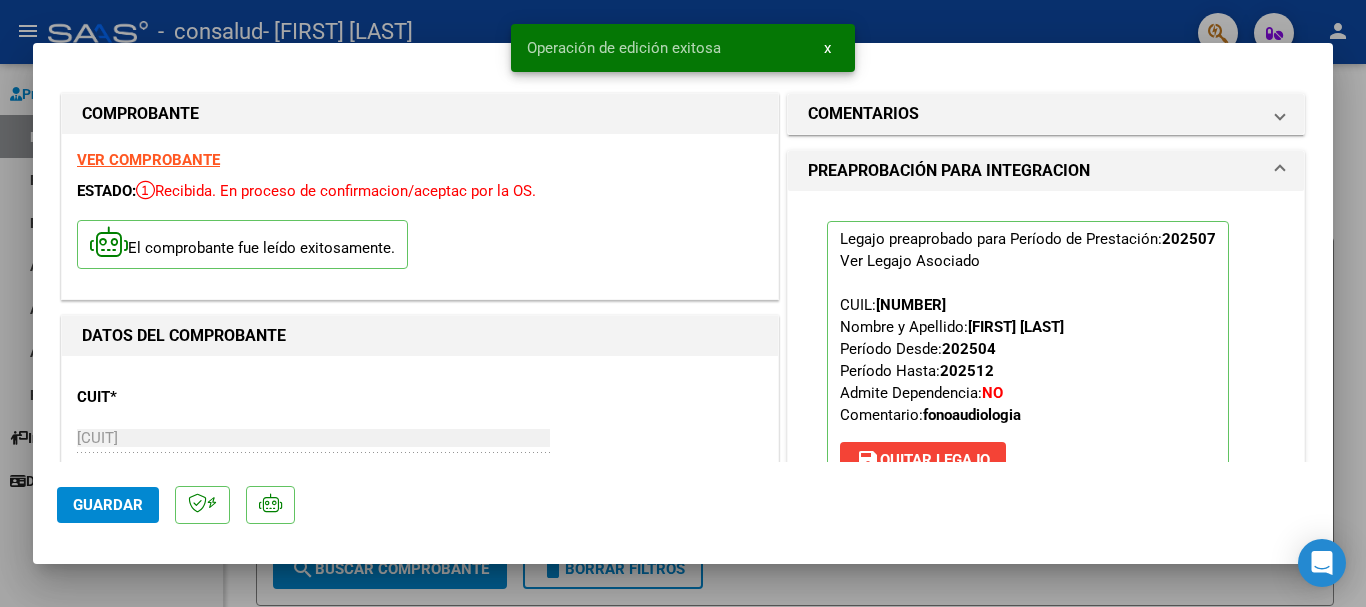 click at bounding box center (683, 303) 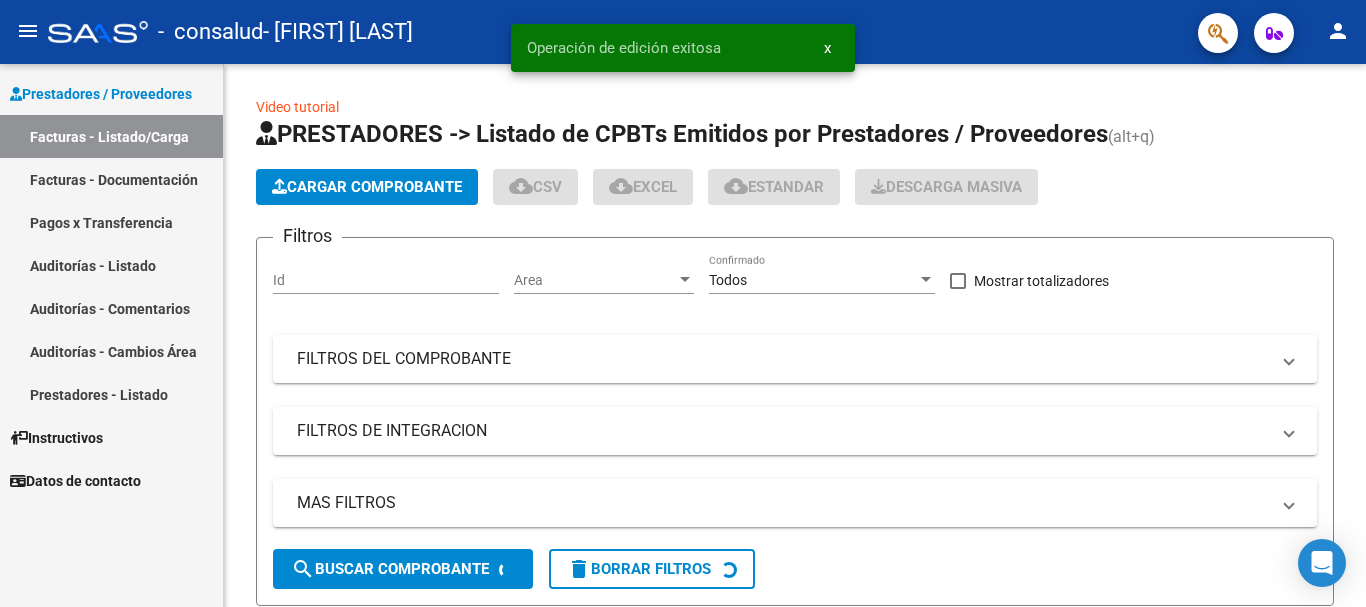 click on "- consalud - [FIRST] [LAST]" 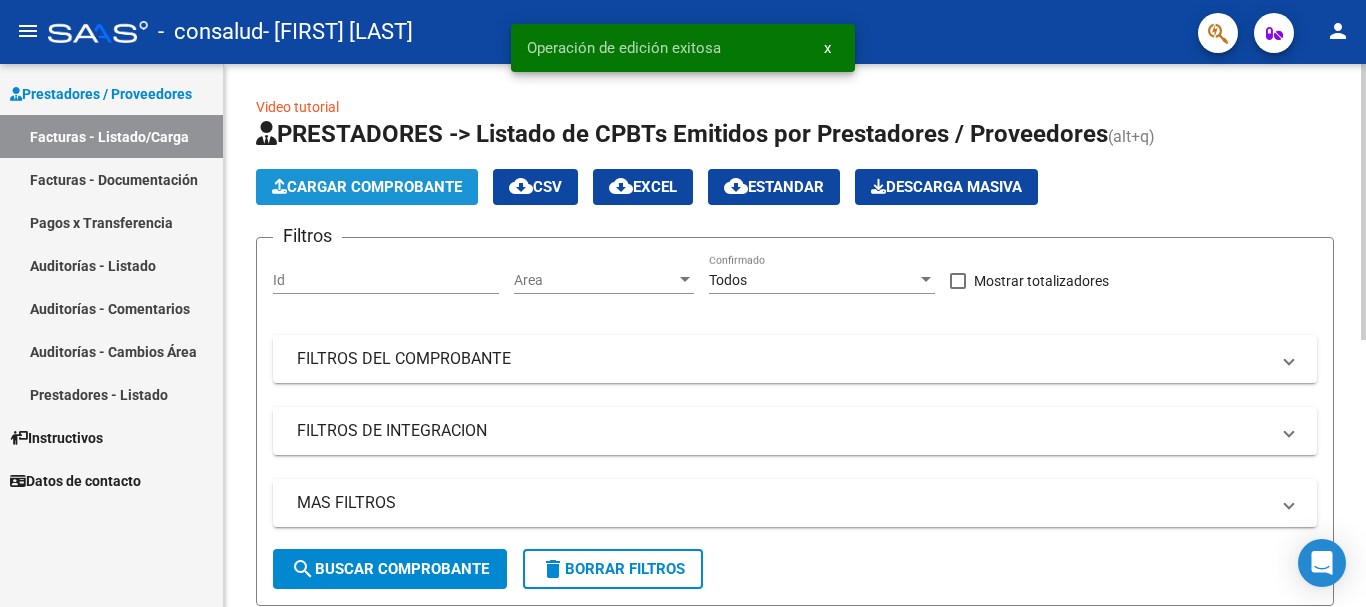 click on "Cargar Comprobante" 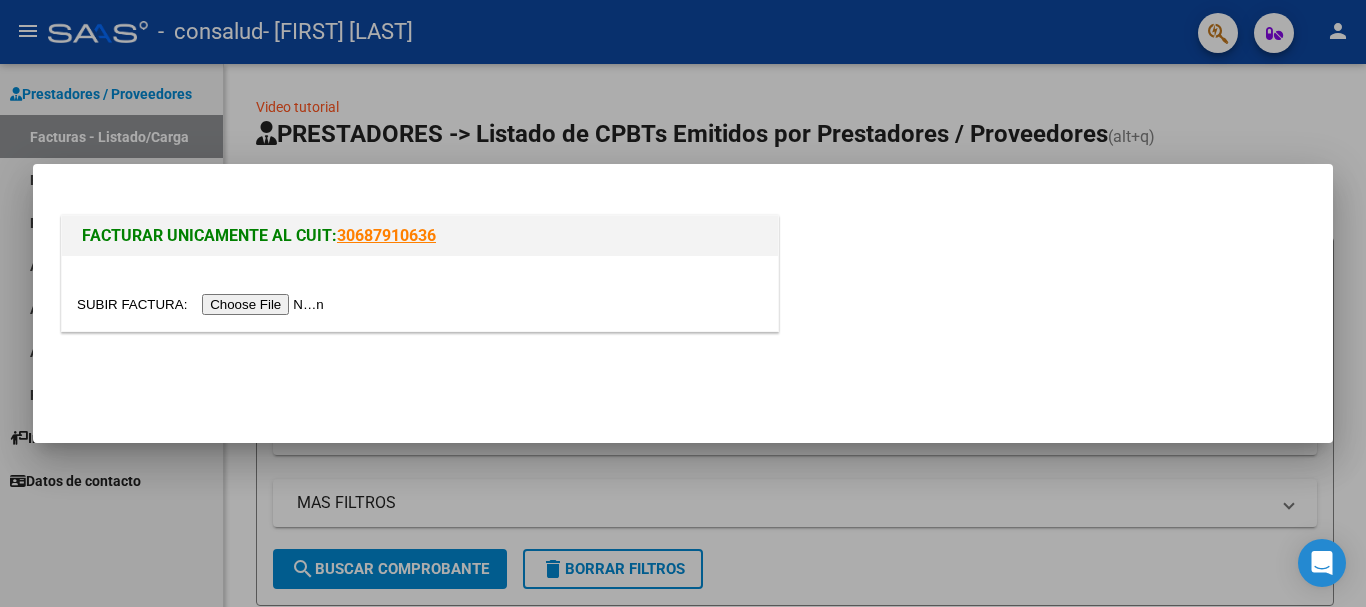 click at bounding box center (203, 304) 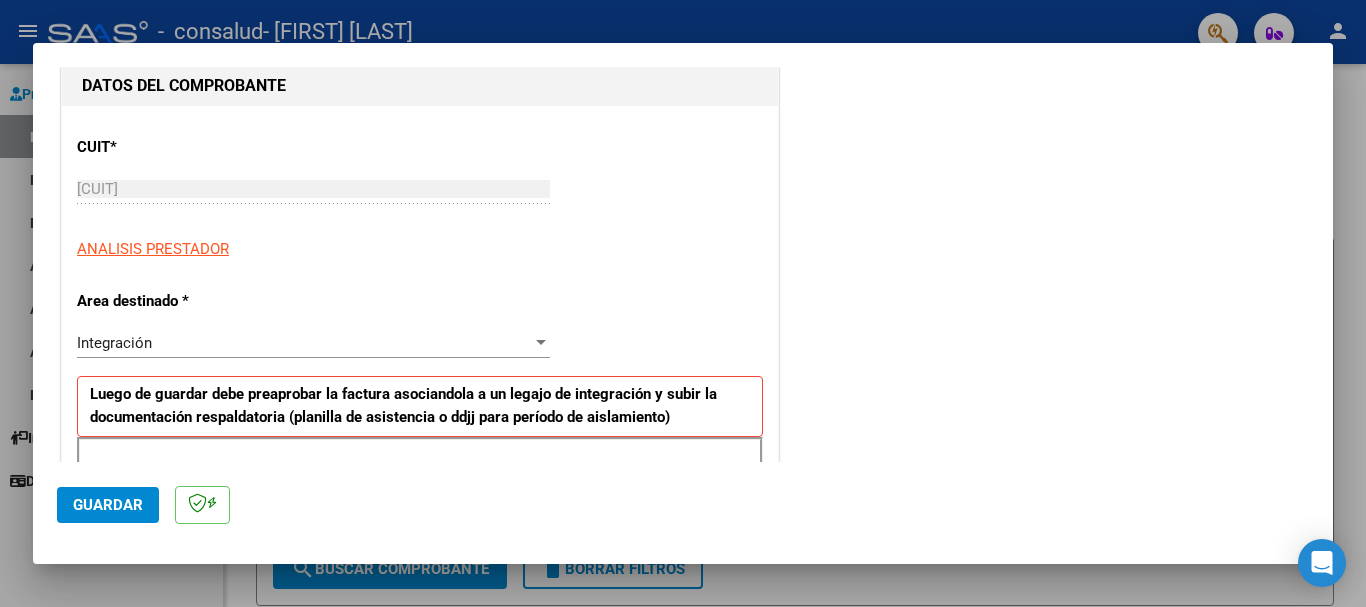 scroll, scrollTop: 206, scrollLeft: 0, axis: vertical 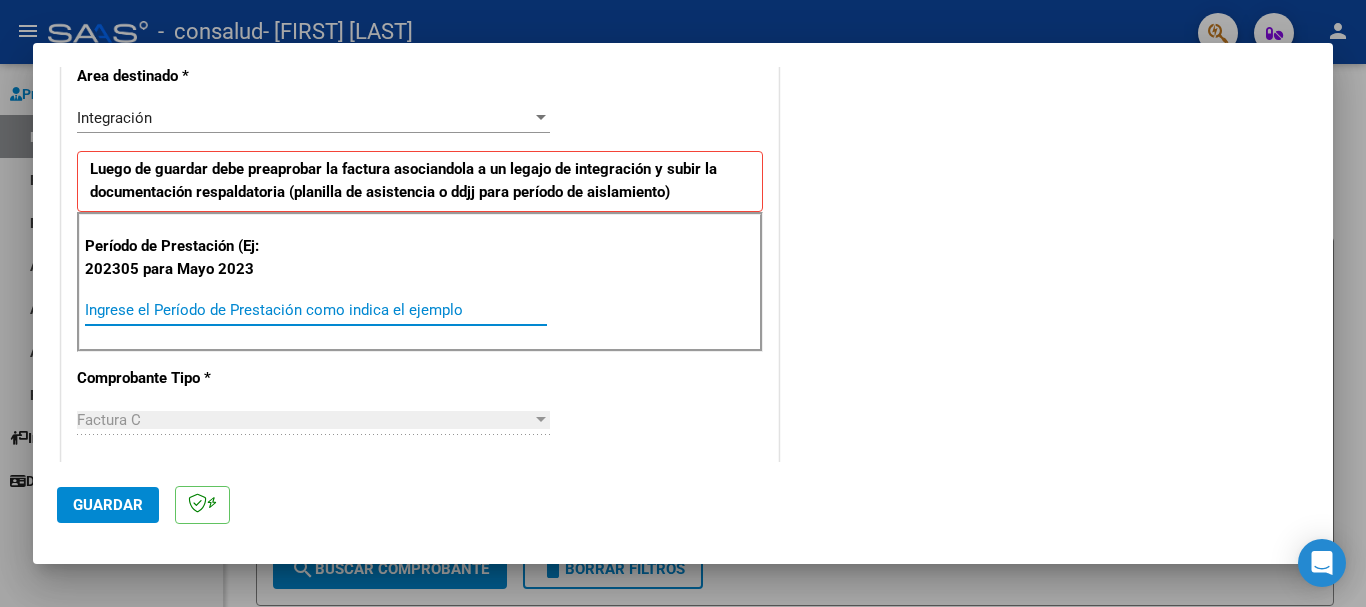 click on "Ingrese el Período de Prestación como indica el ejemplo" at bounding box center (316, 310) 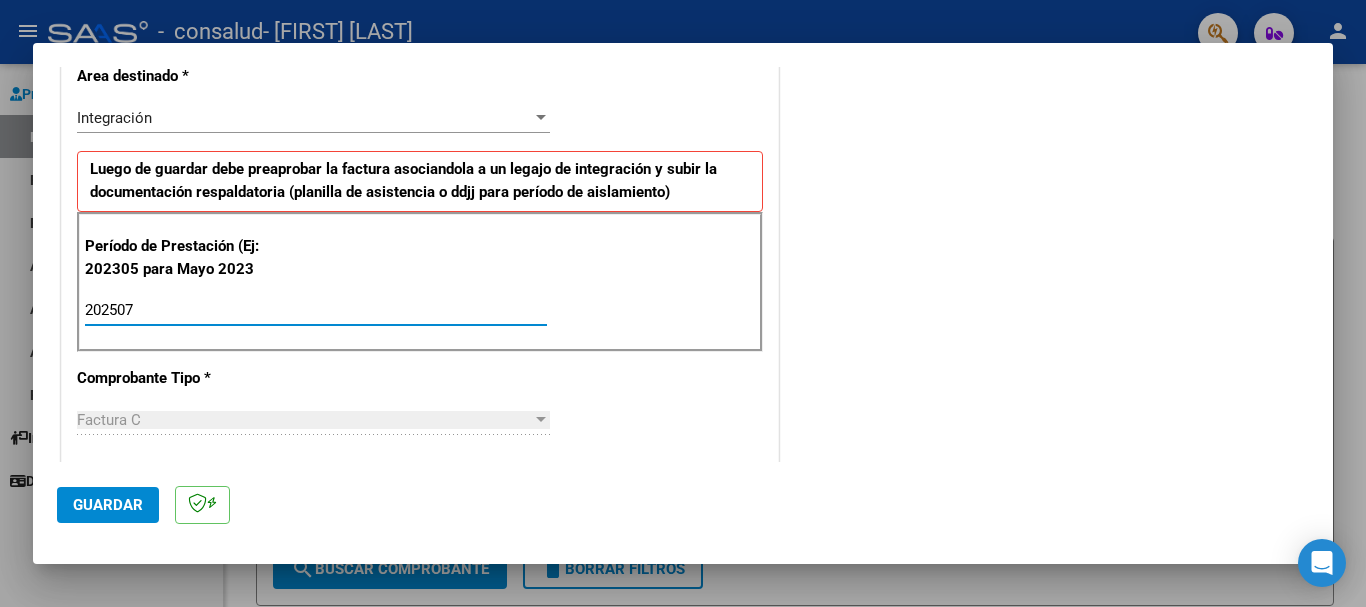 type on "202507" 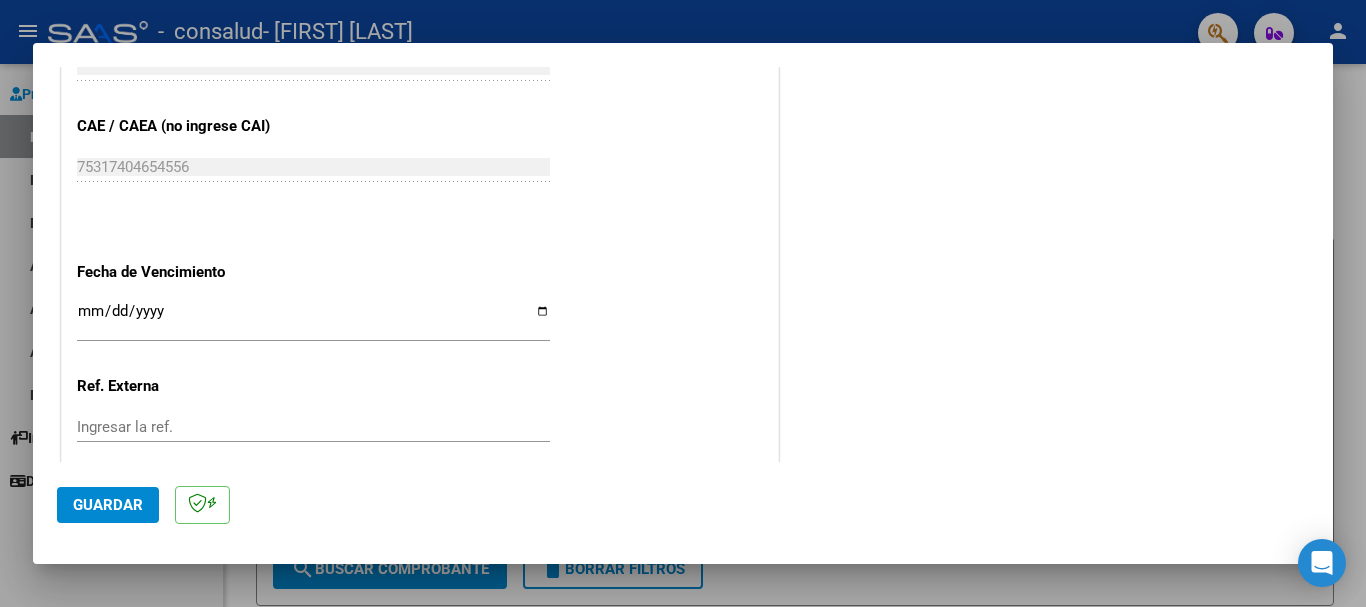 scroll, scrollTop: 1212, scrollLeft: 0, axis: vertical 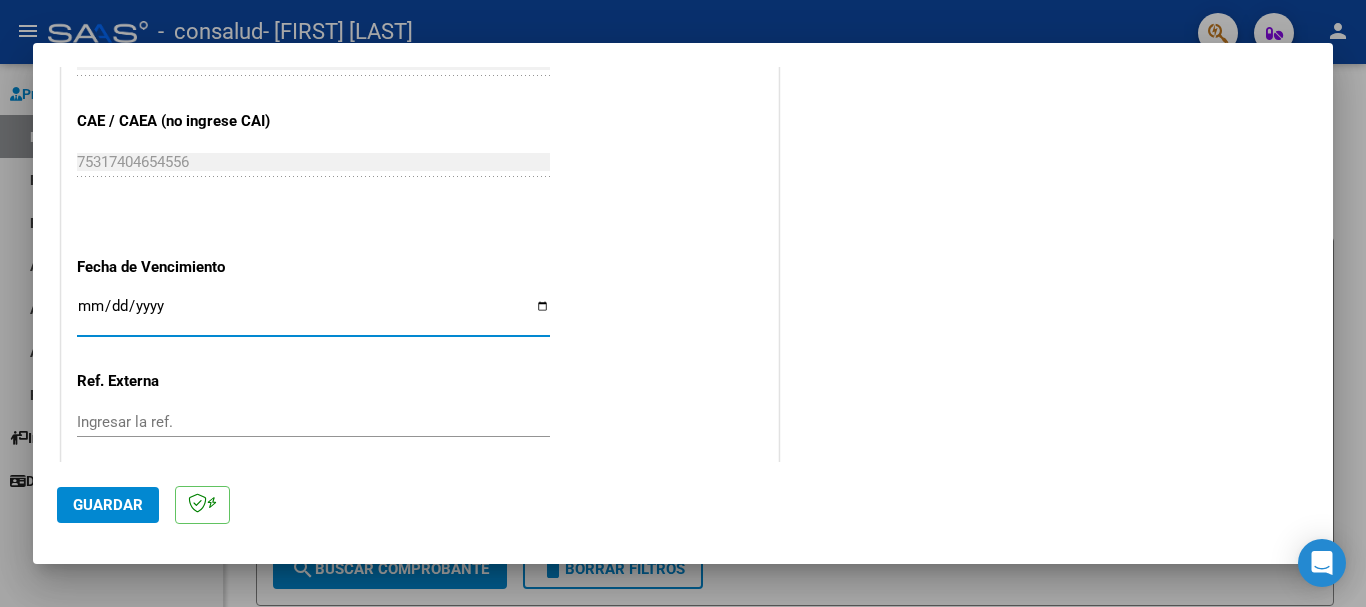 click on "Ingresar la fecha" at bounding box center [313, 314] 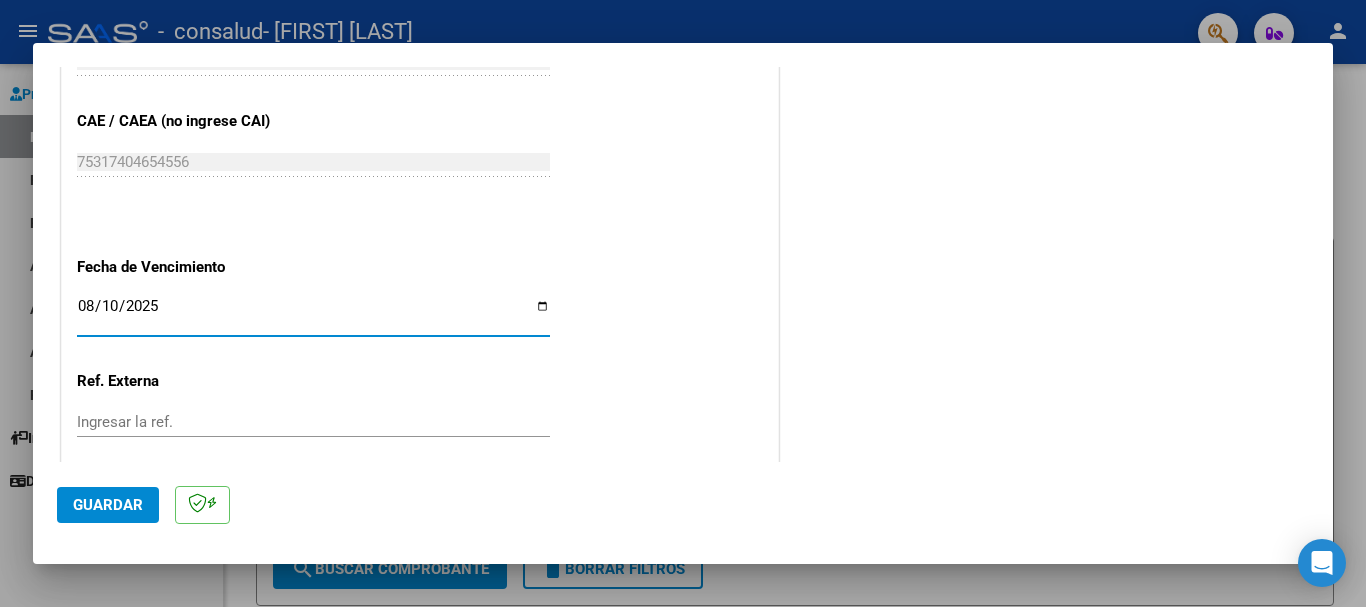 type on "2025-08-10" 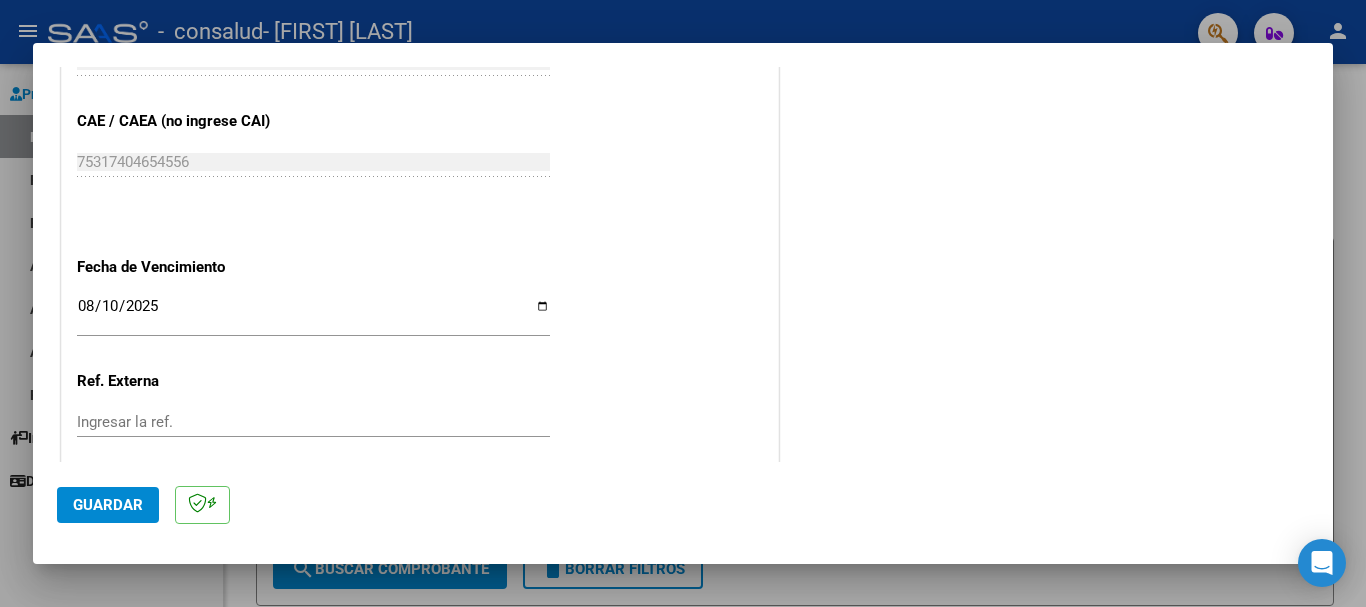 scroll, scrollTop: 1327, scrollLeft: 0, axis: vertical 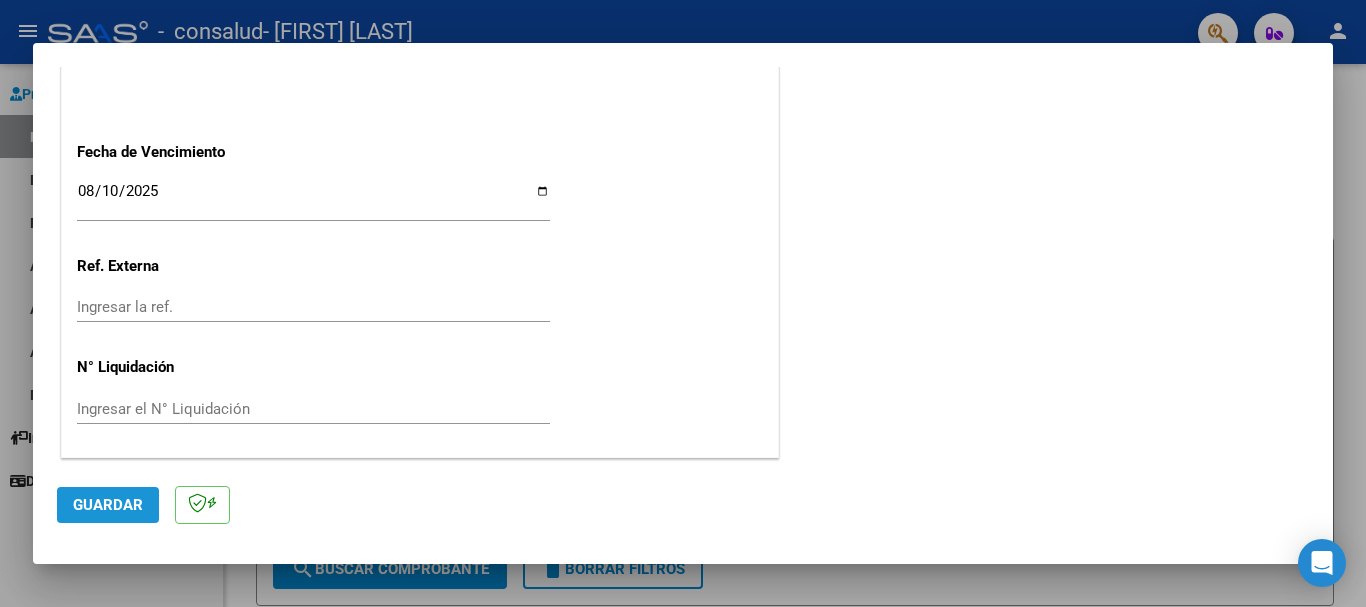click on "Guardar" 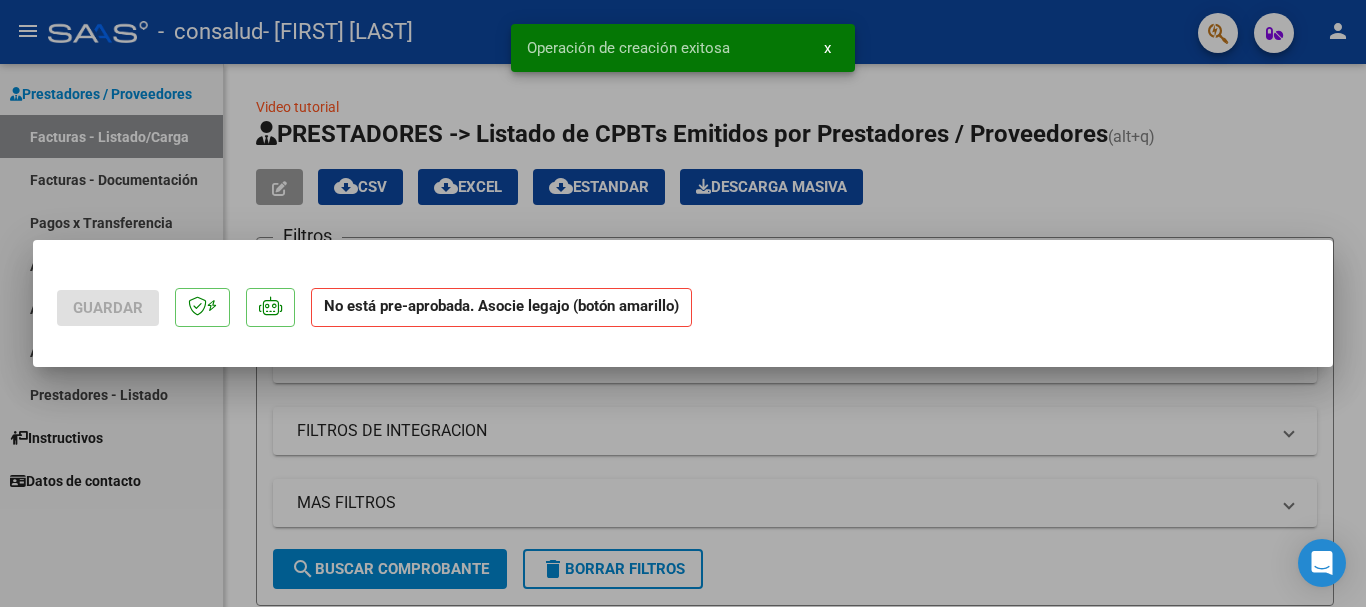 scroll, scrollTop: 0, scrollLeft: 0, axis: both 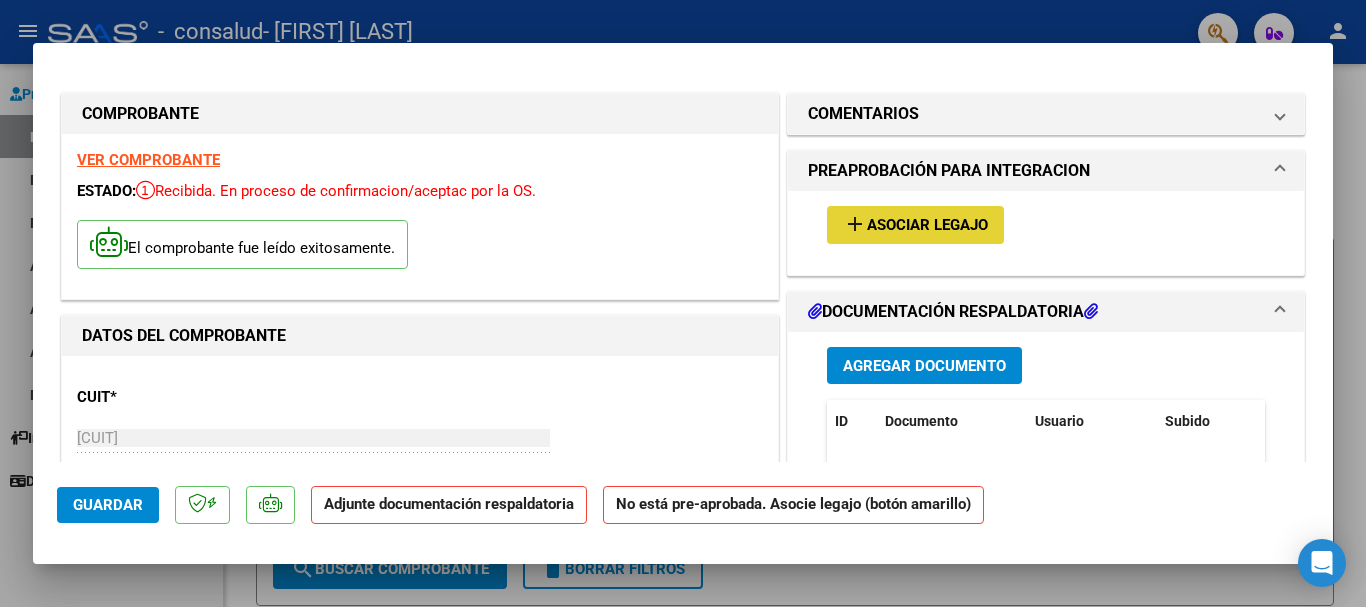 click on "Asociar Legajo" at bounding box center [927, 226] 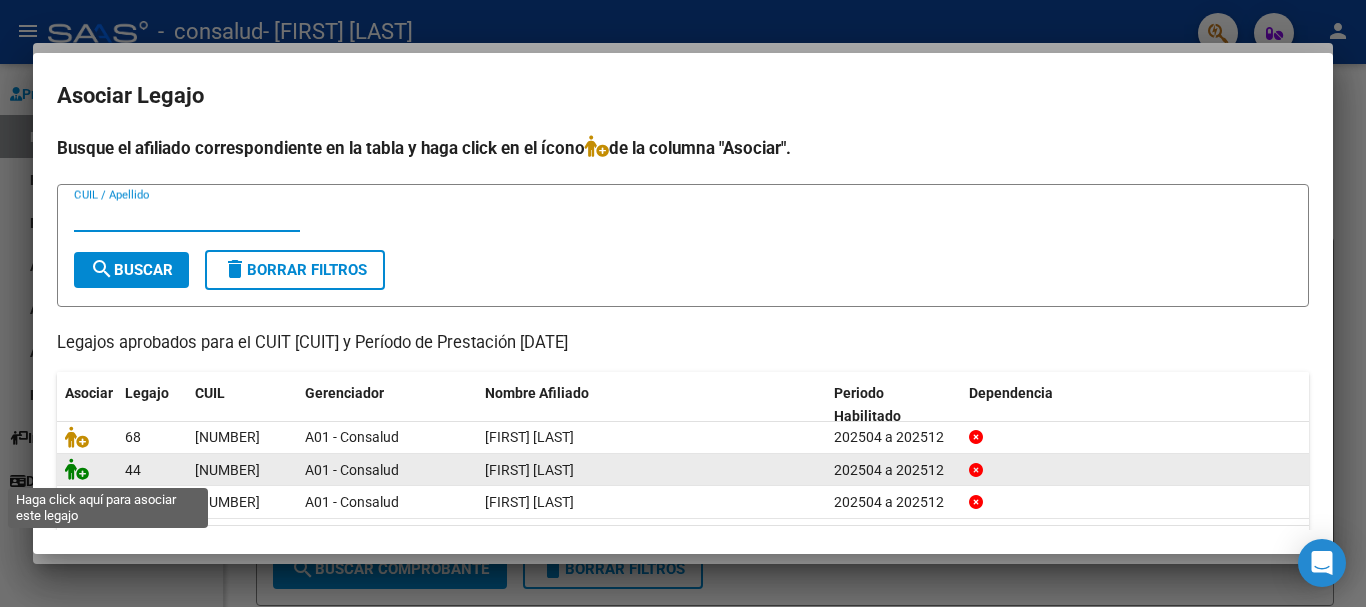 click 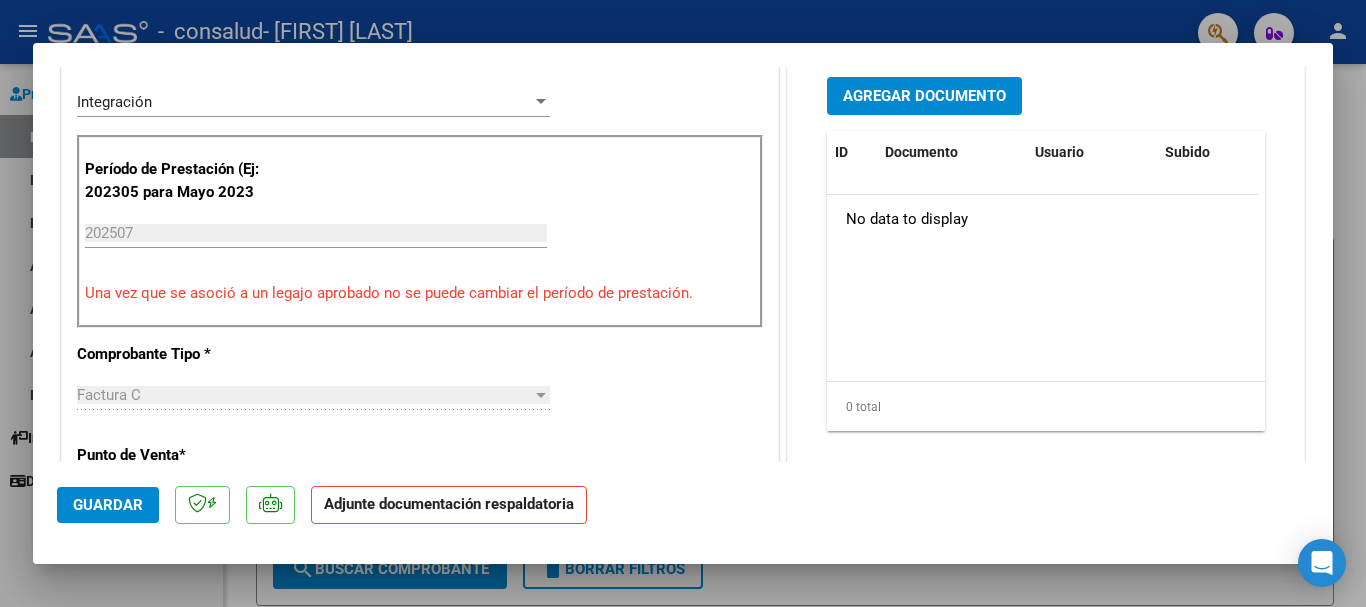 scroll, scrollTop: 533, scrollLeft: 0, axis: vertical 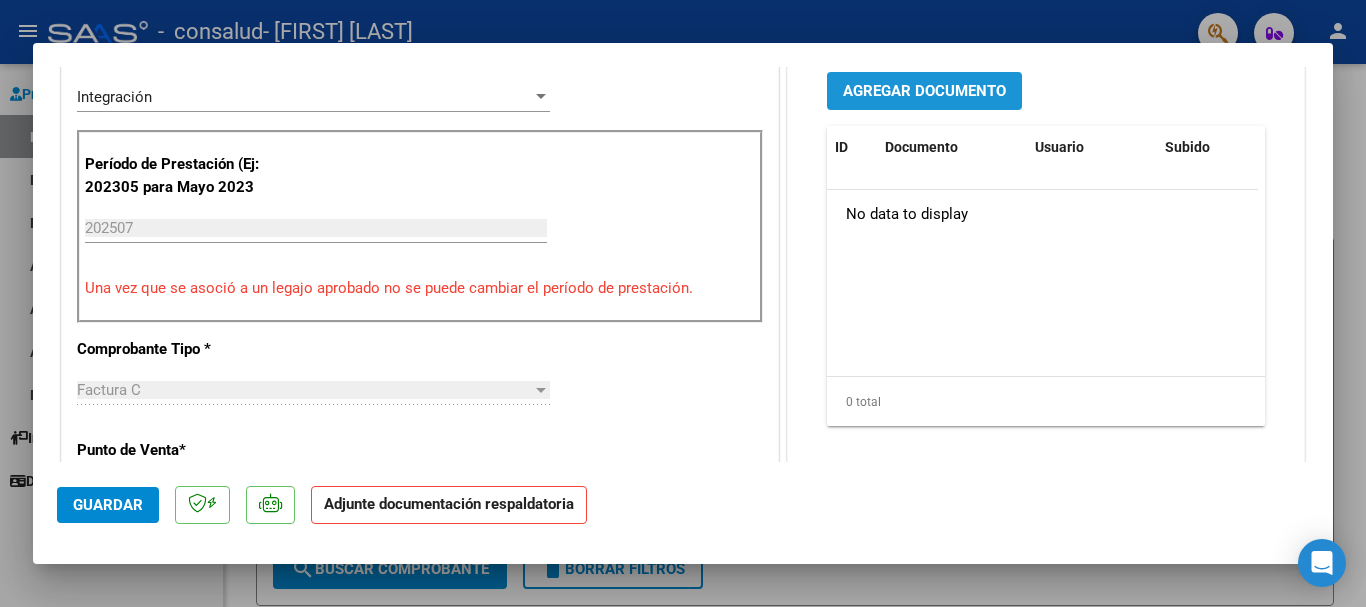 click on "Agregar Documento" at bounding box center (924, 90) 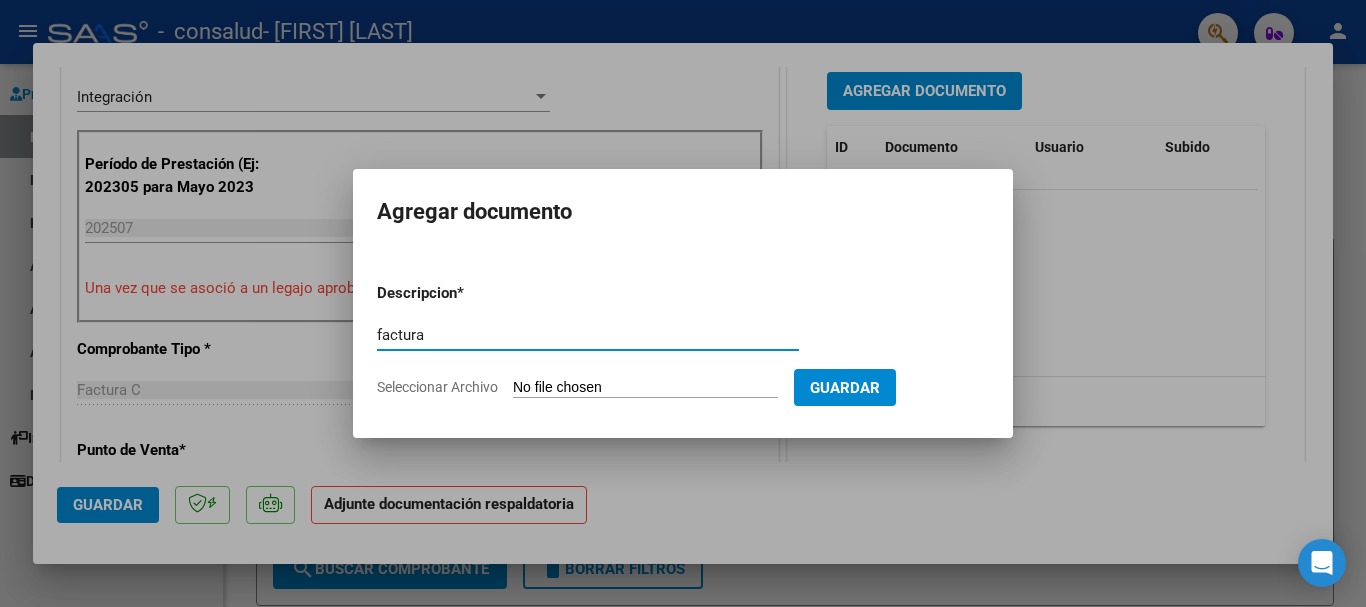 type on "factura" 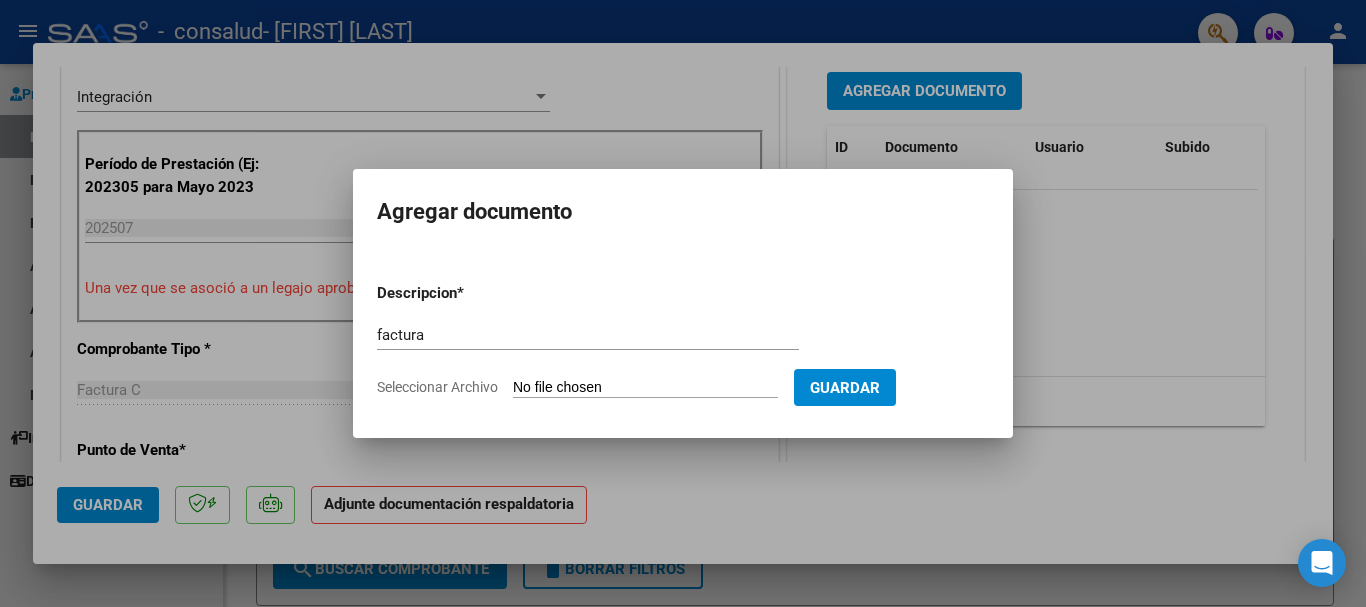 click on "Seleccionar Archivo" at bounding box center [645, 388] 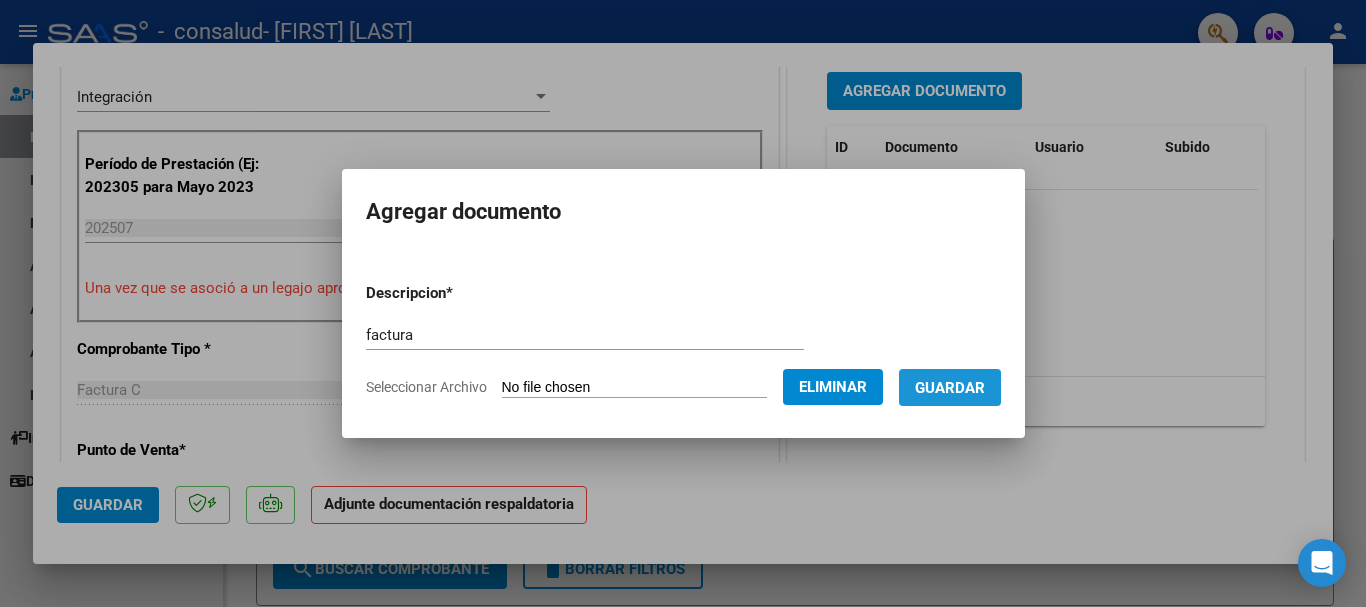 click on "Guardar" at bounding box center [950, 388] 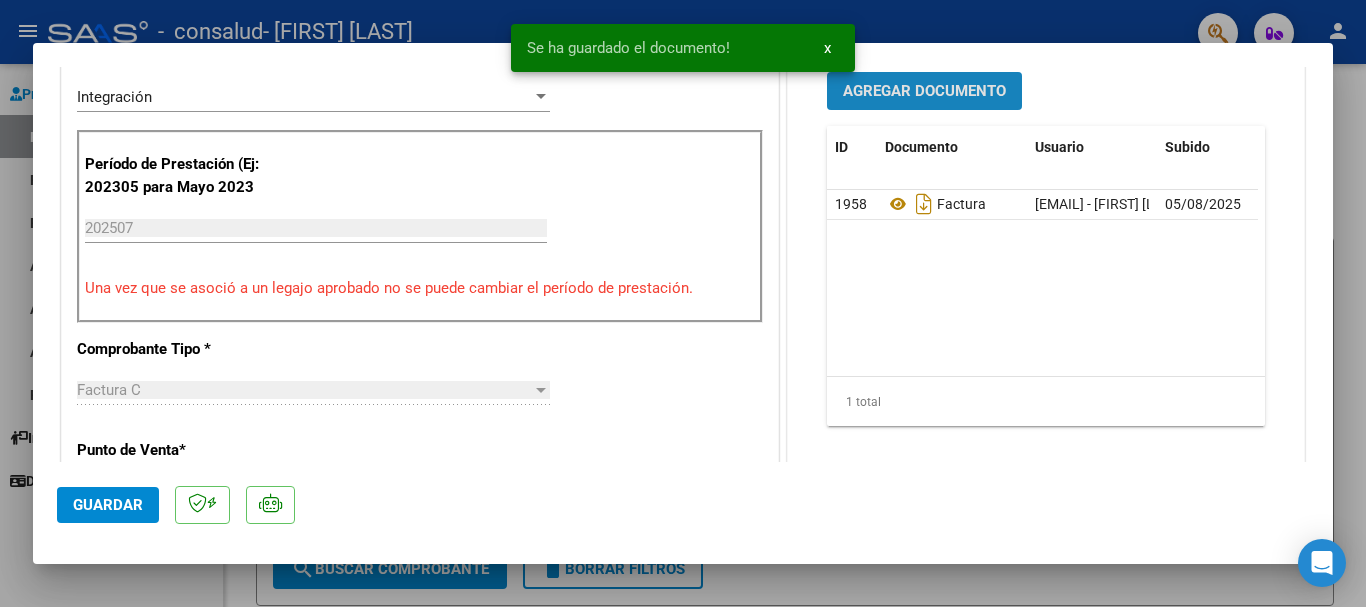 click on "Agregar Documento" at bounding box center [924, 92] 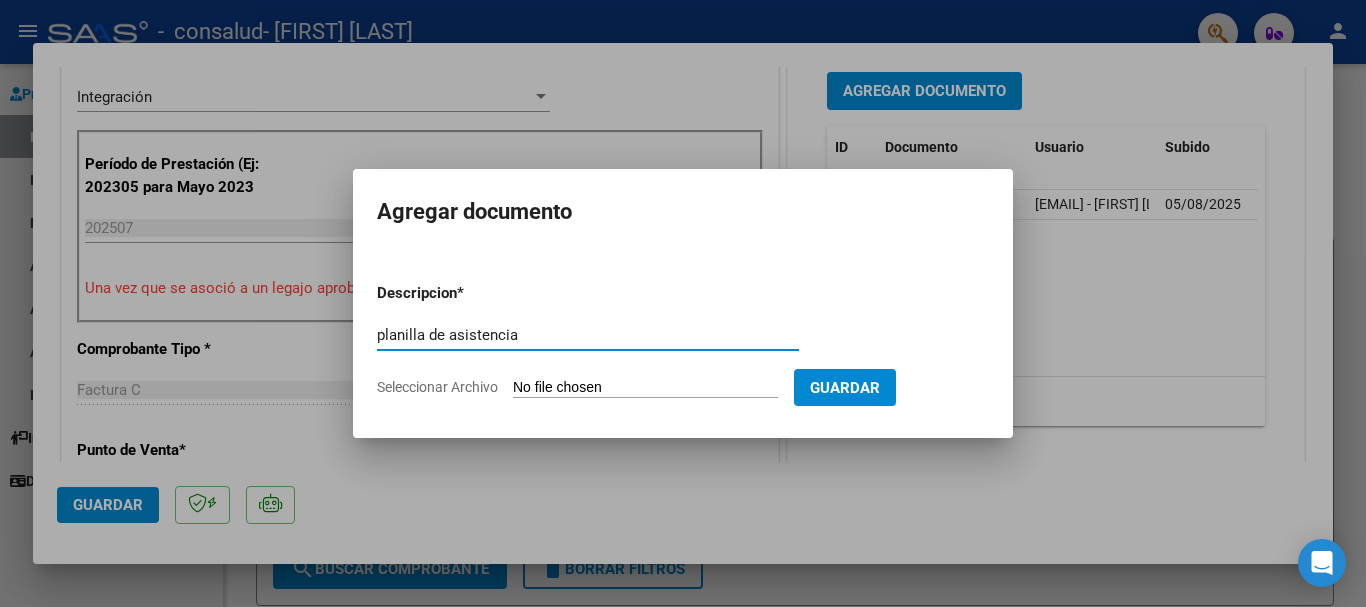 type on "planilla de asistencia" 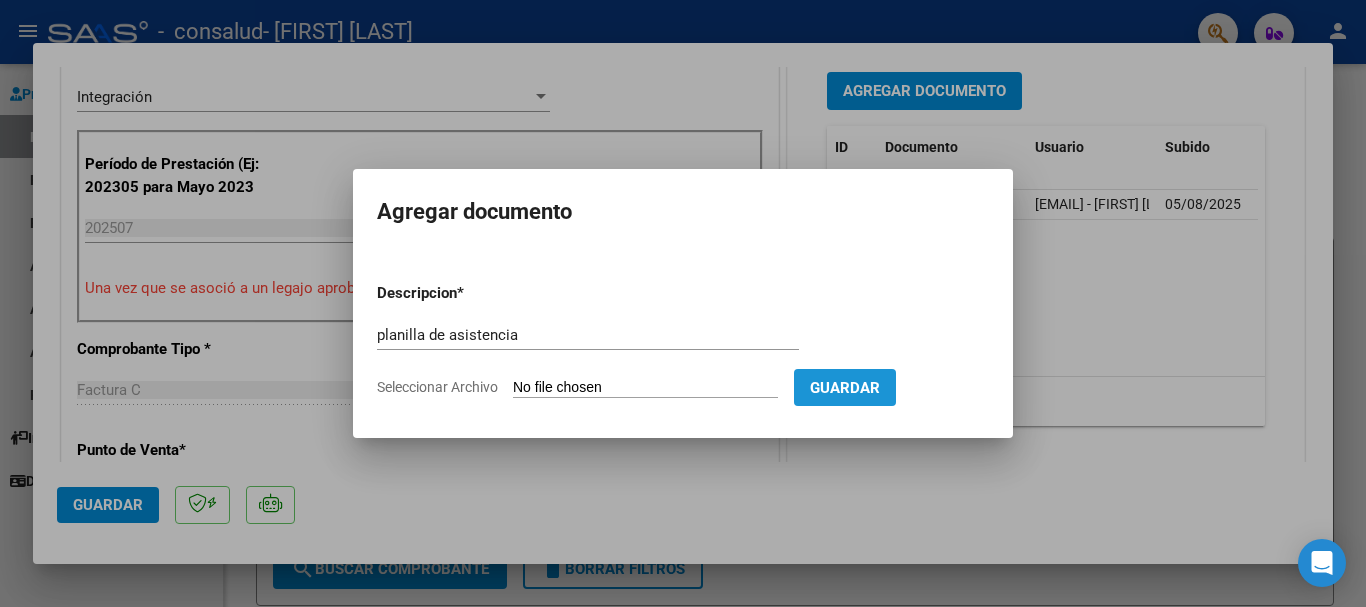 click on "Guardar" at bounding box center (845, 387) 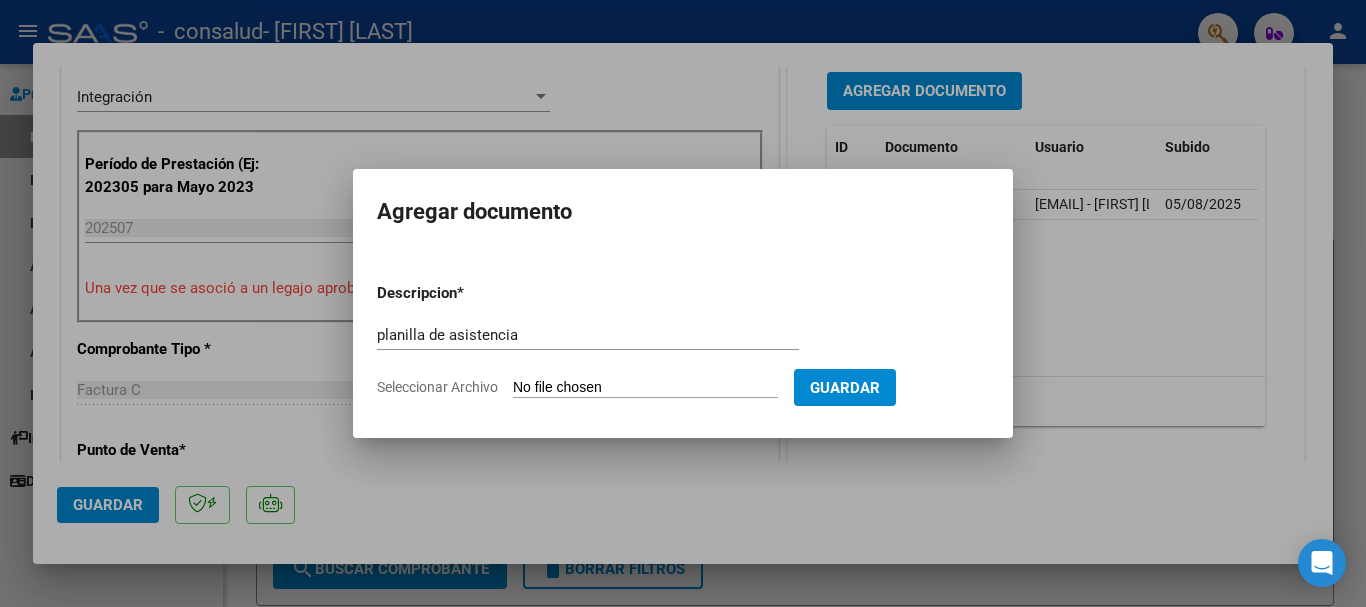 click on "Seleccionar Archivo" at bounding box center (645, 388) 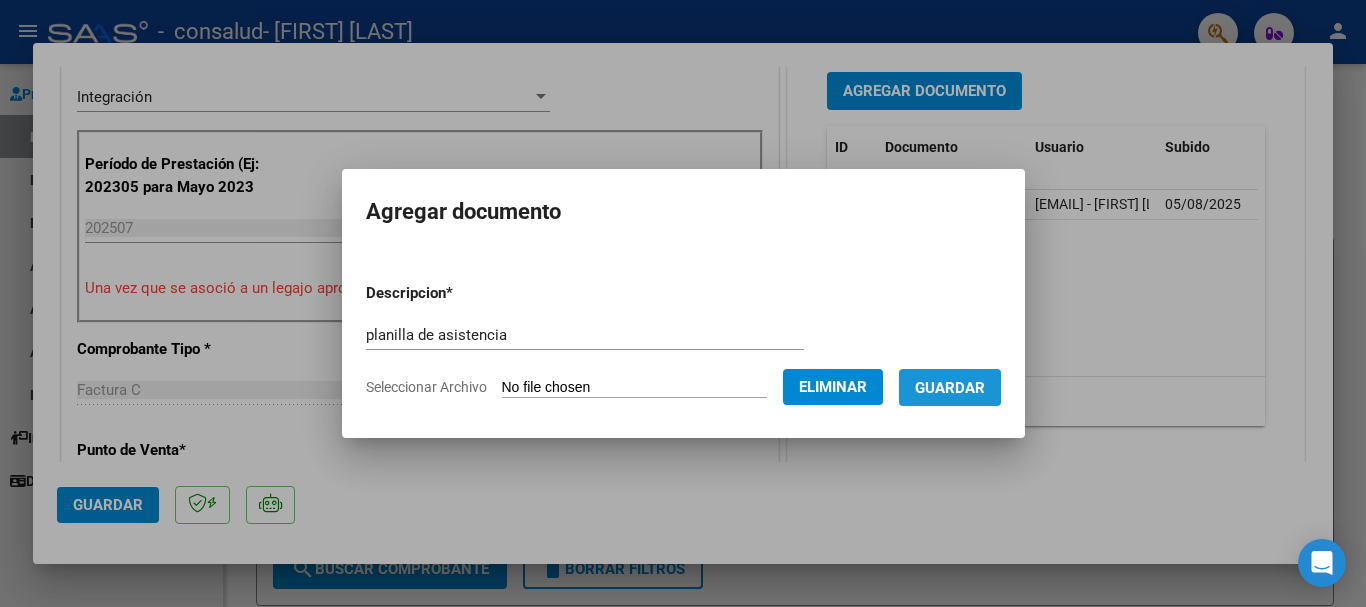 click on "Guardar" at bounding box center (950, 388) 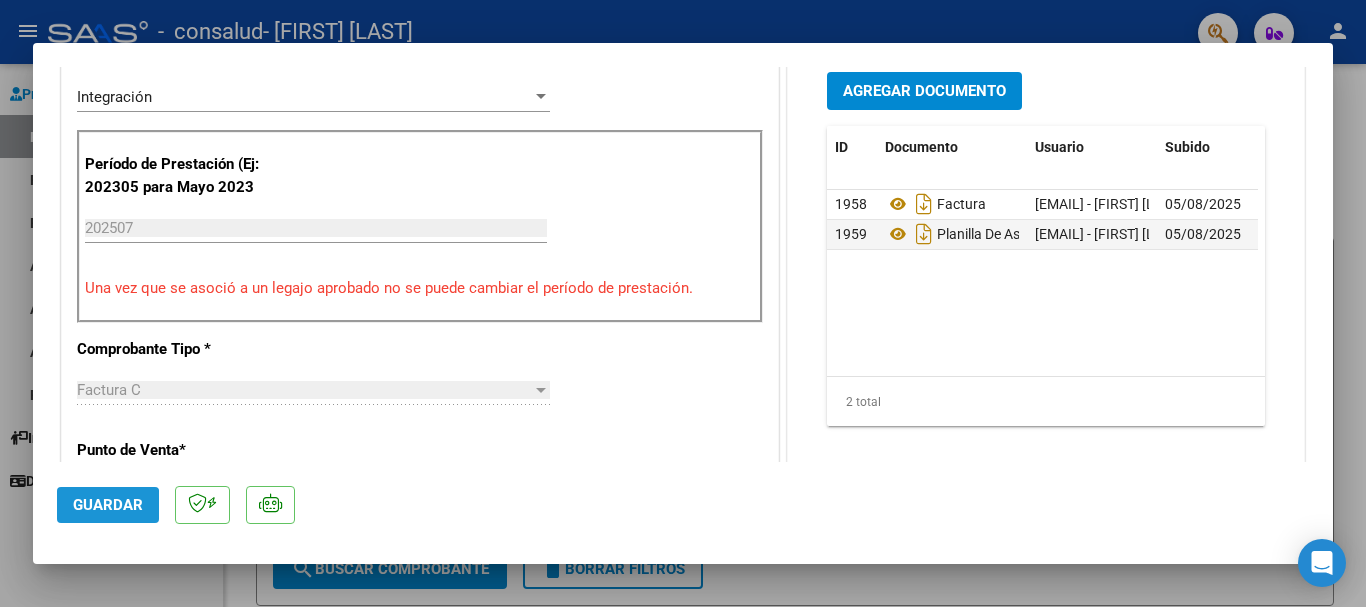click on "Guardar" 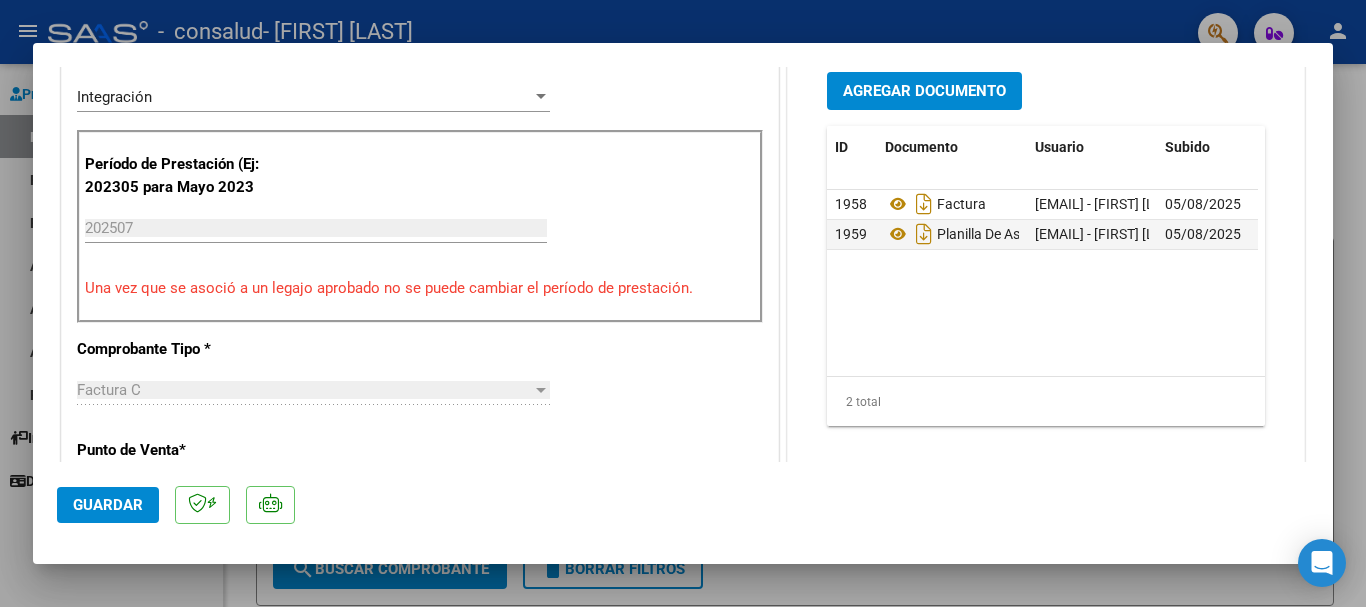 click at bounding box center (683, 303) 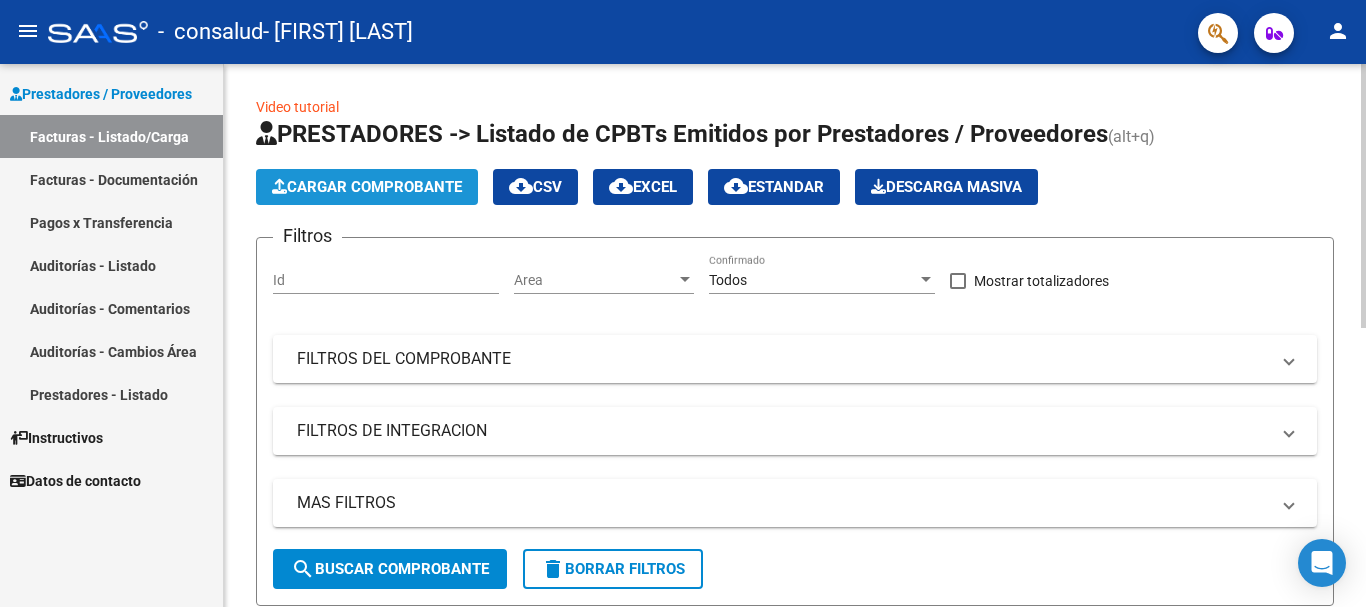 click on "Cargar Comprobante" 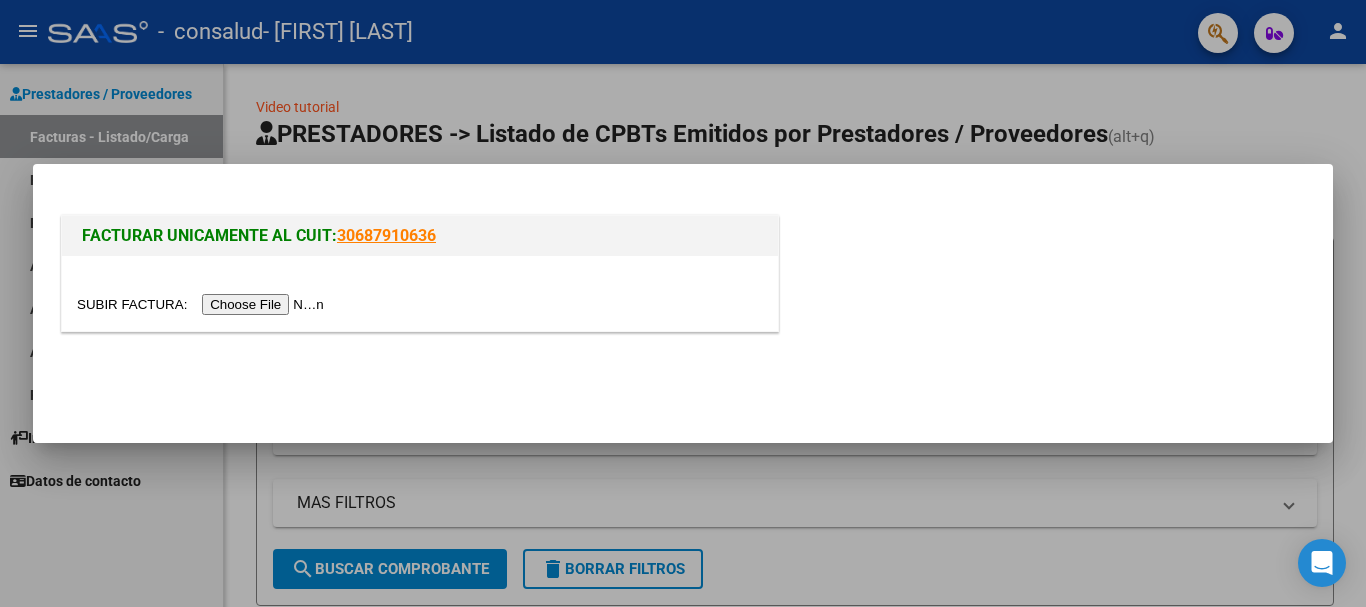 click at bounding box center [203, 304] 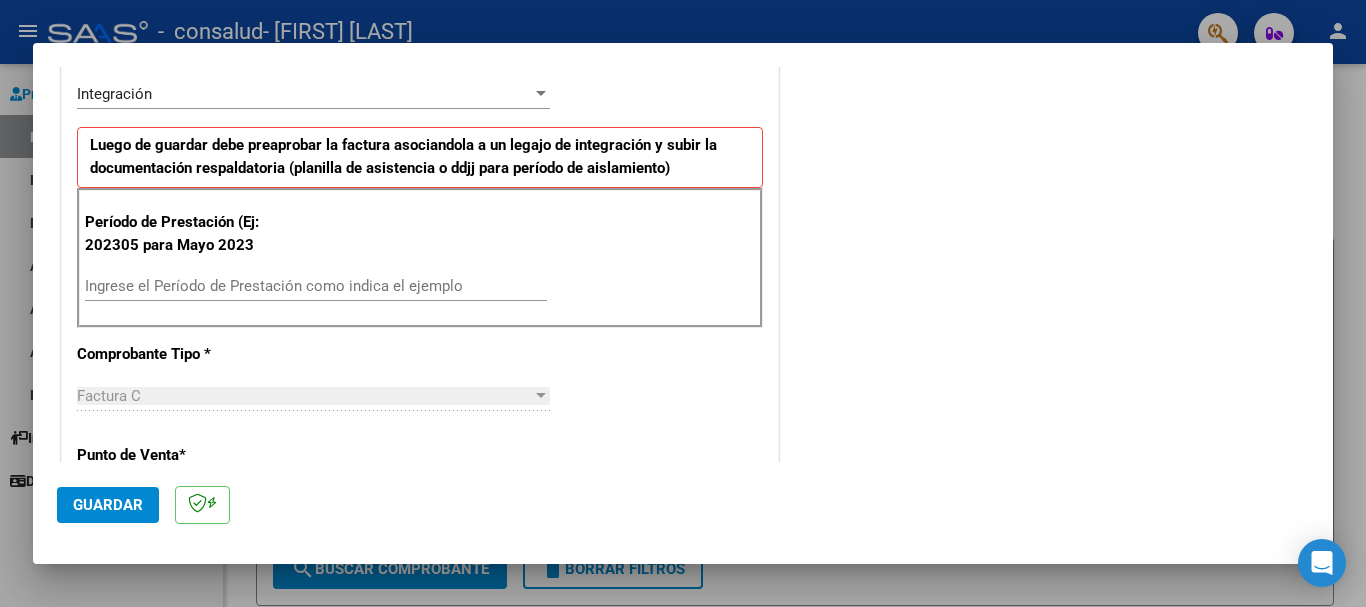 scroll, scrollTop: 465, scrollLeft: 0, axis: vertical 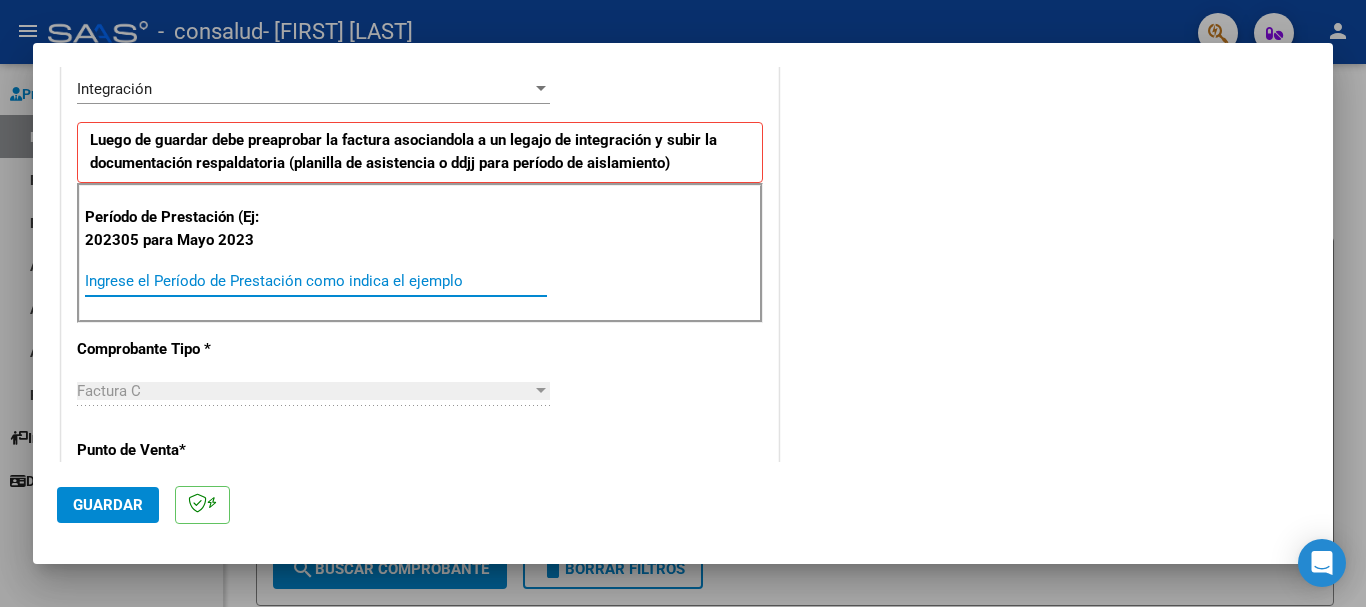 click on "Ingrese el Período de Prestación como indica el ejemplo" at bounding box center [316, 281] 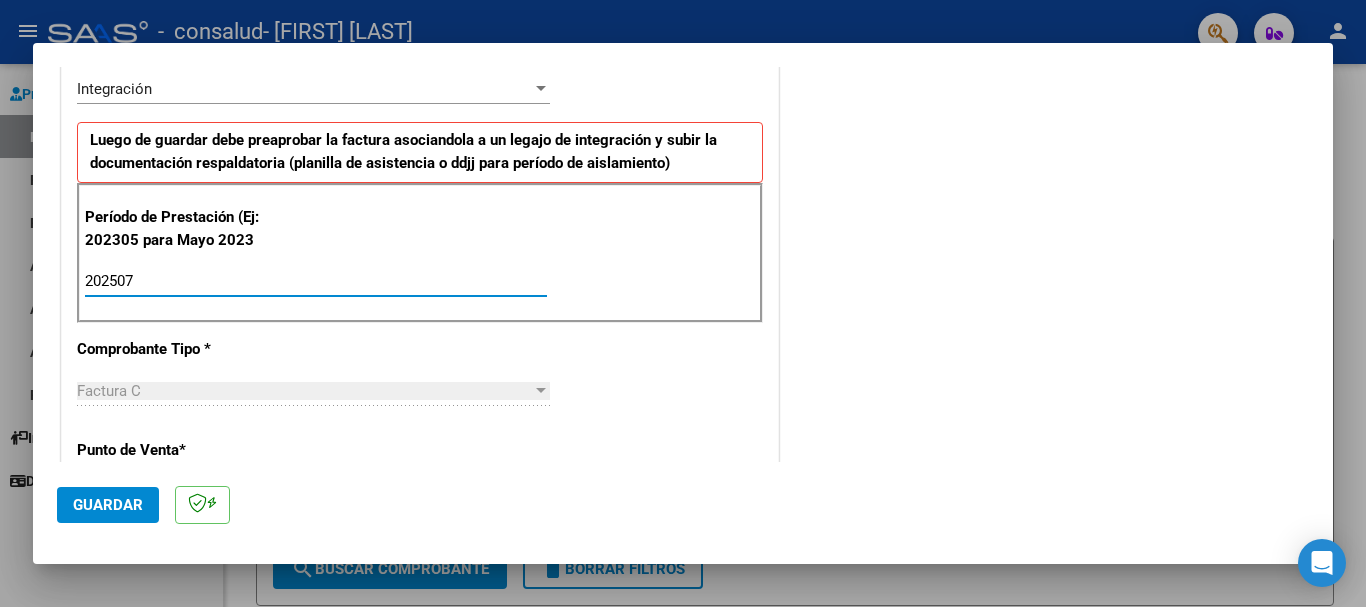 type on "202507" 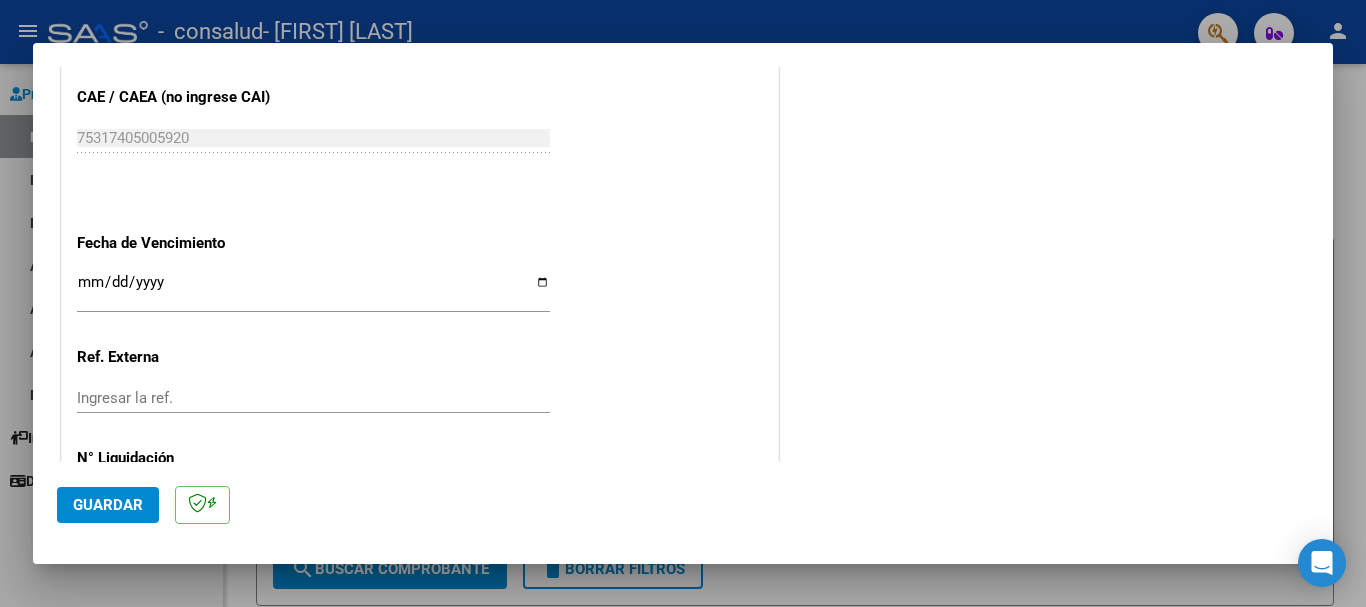 scroll, scrollTop: 1327, scrollLeft: 0, axis: vertical 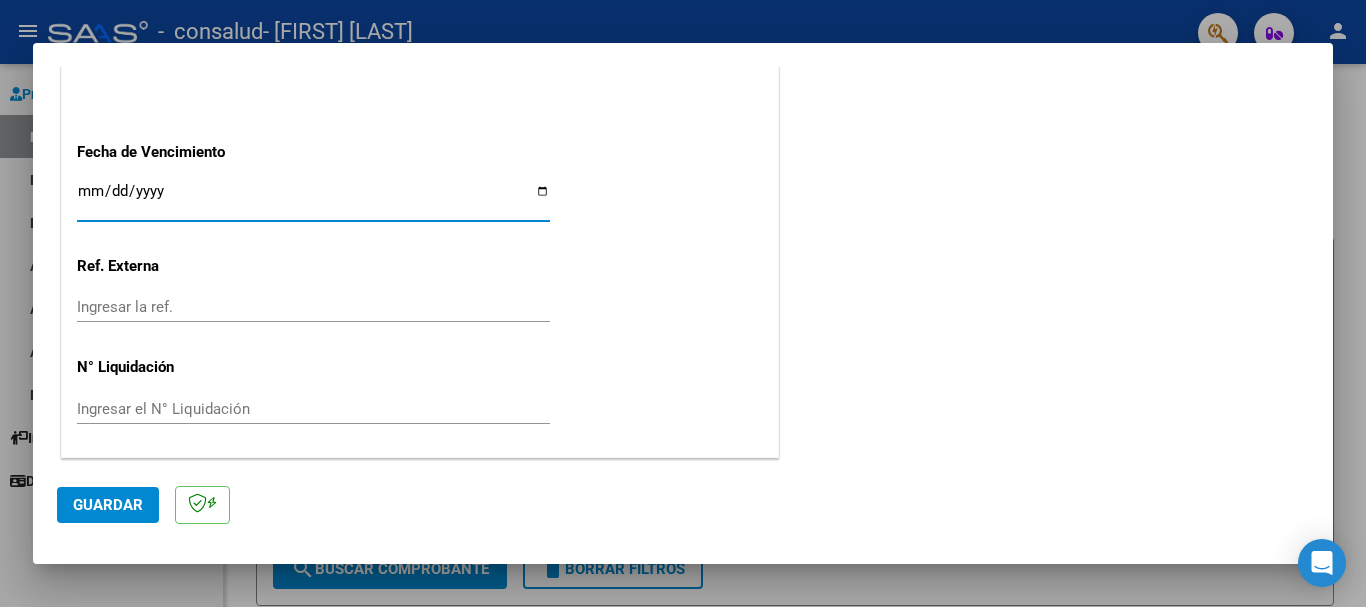 click on "Ingresar la fecha" at bounding box center (313, 199) 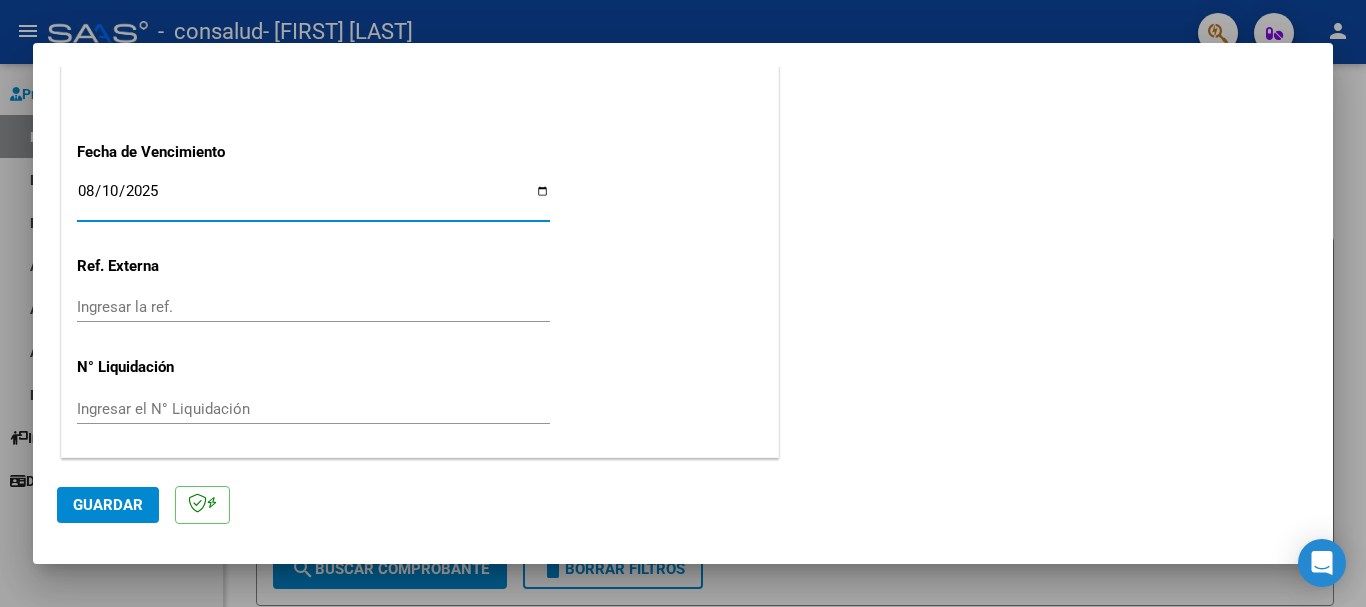 type on "2025-08-10" 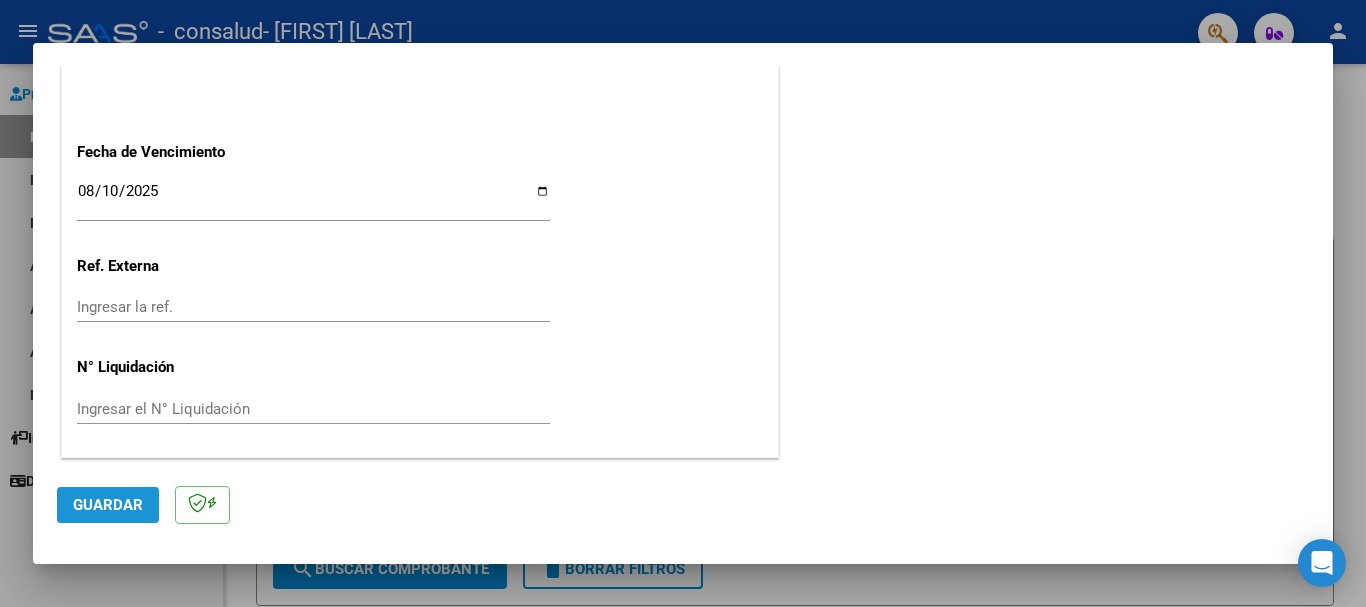 click on "Guardar" 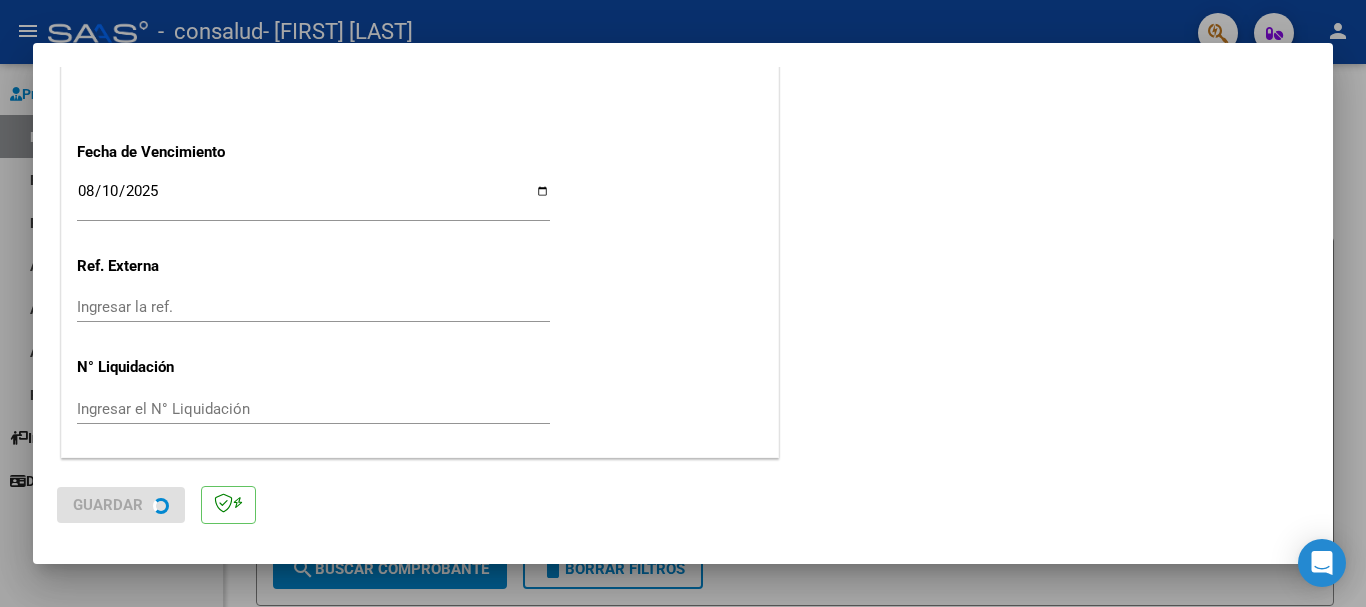 scroll, scrollTop: 0, scrollLeft: 0, axis: both 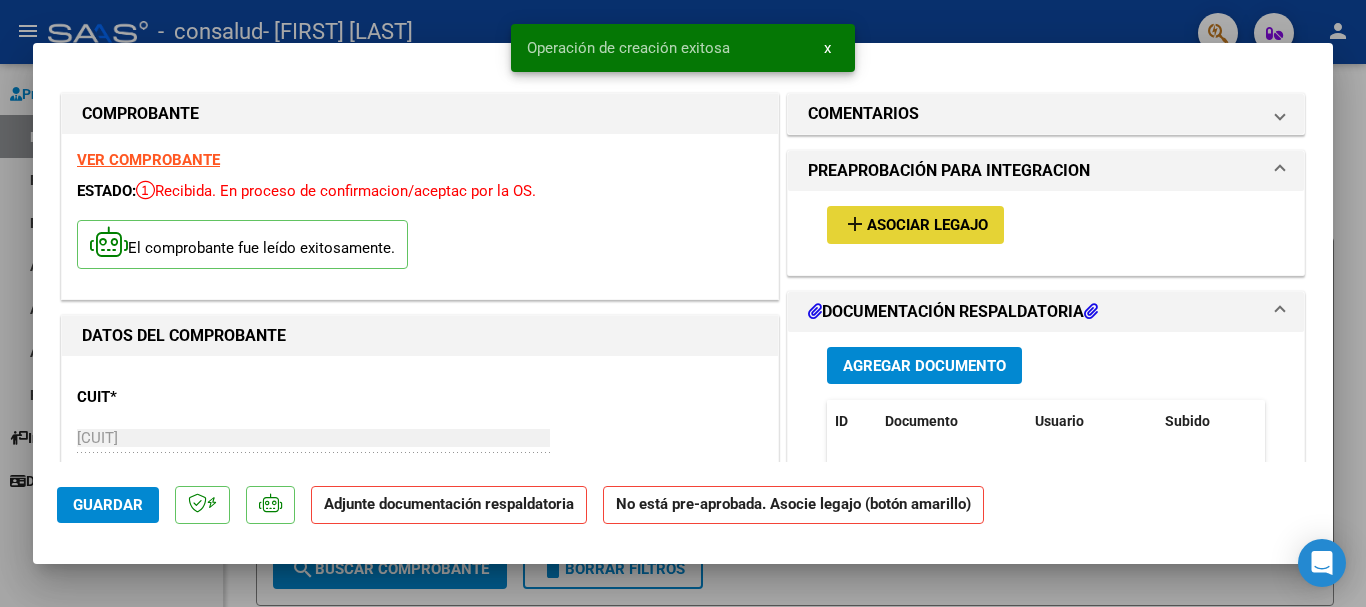 click on "Asociar Legajo" at bounding box center (927, 226) 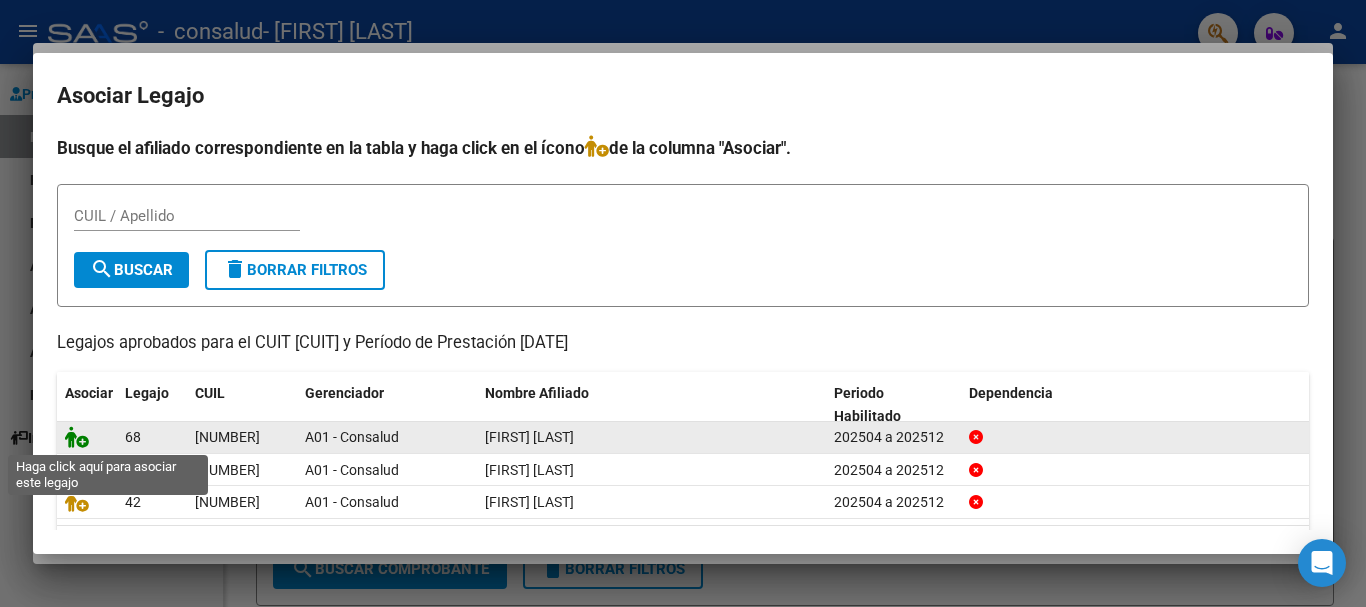 click 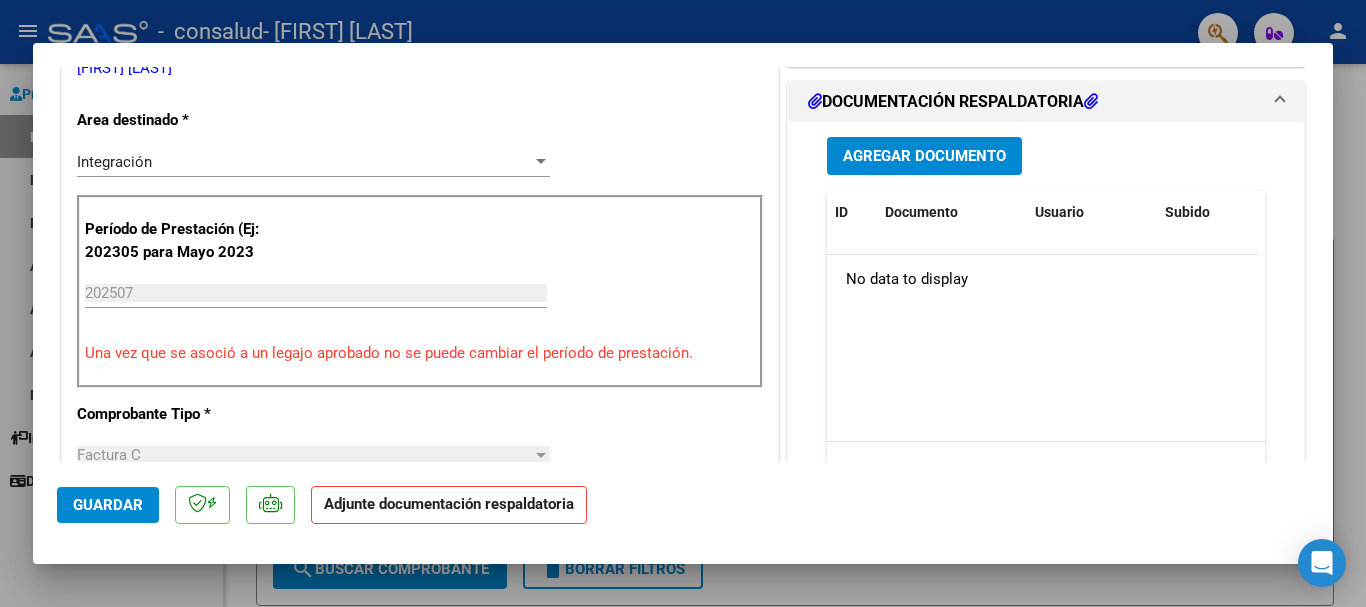 scroll, scrollTop: 289, scrollLeft: 0, axis: vertical 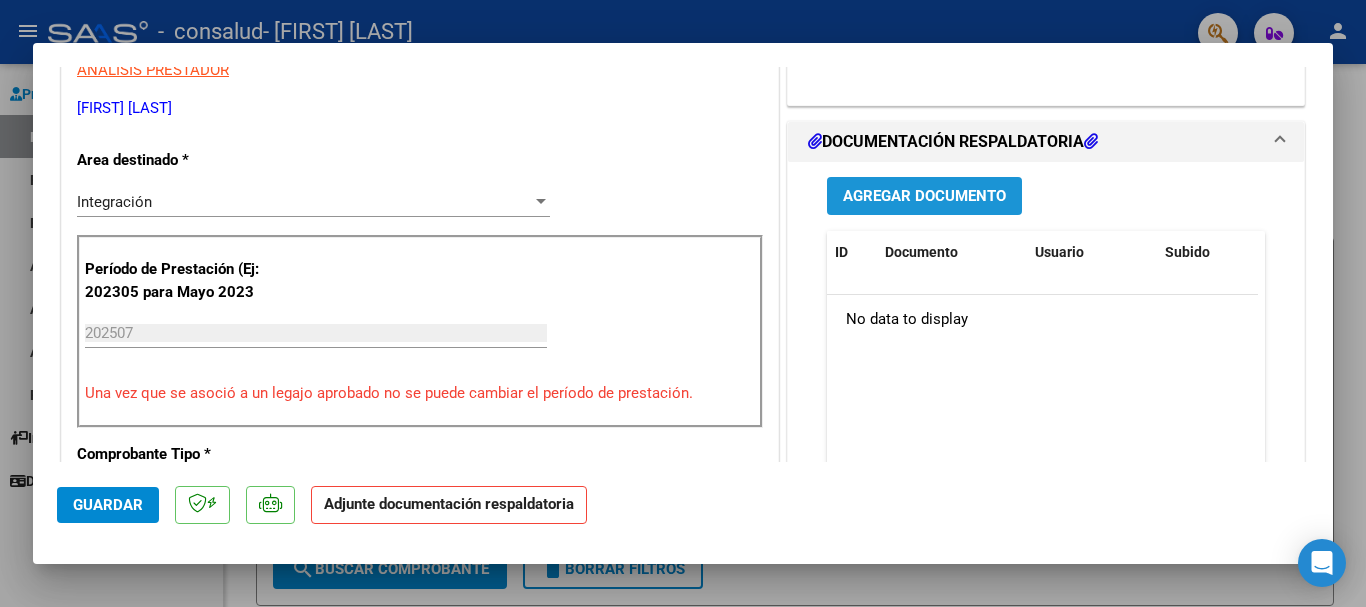 click on "Agregar Documento" at bounding box center [924, 195] 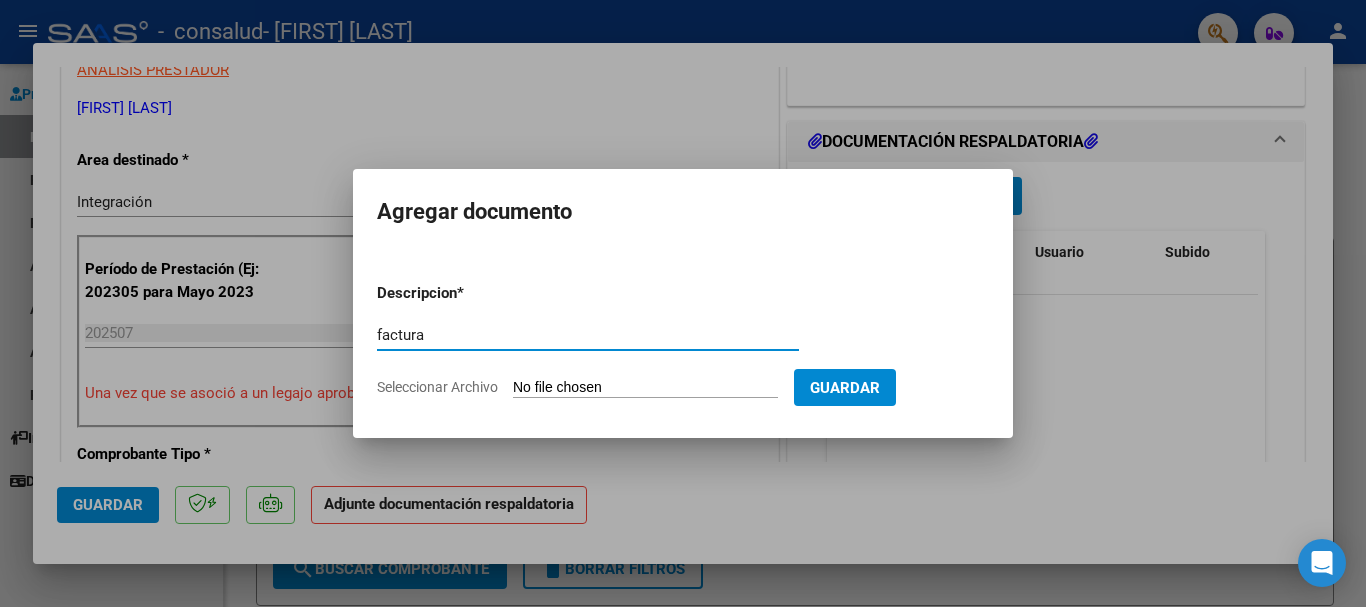 type on "factura" 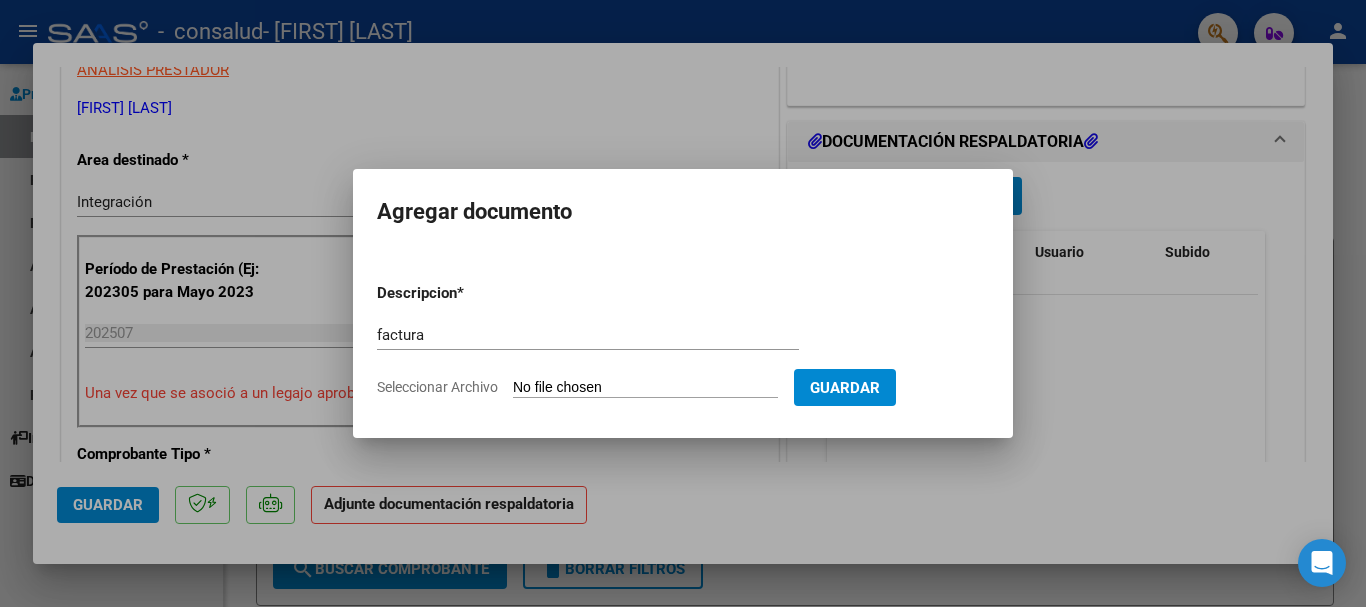 type on "C:\fakepath\27348928207_011_00001_00001191.pdf" 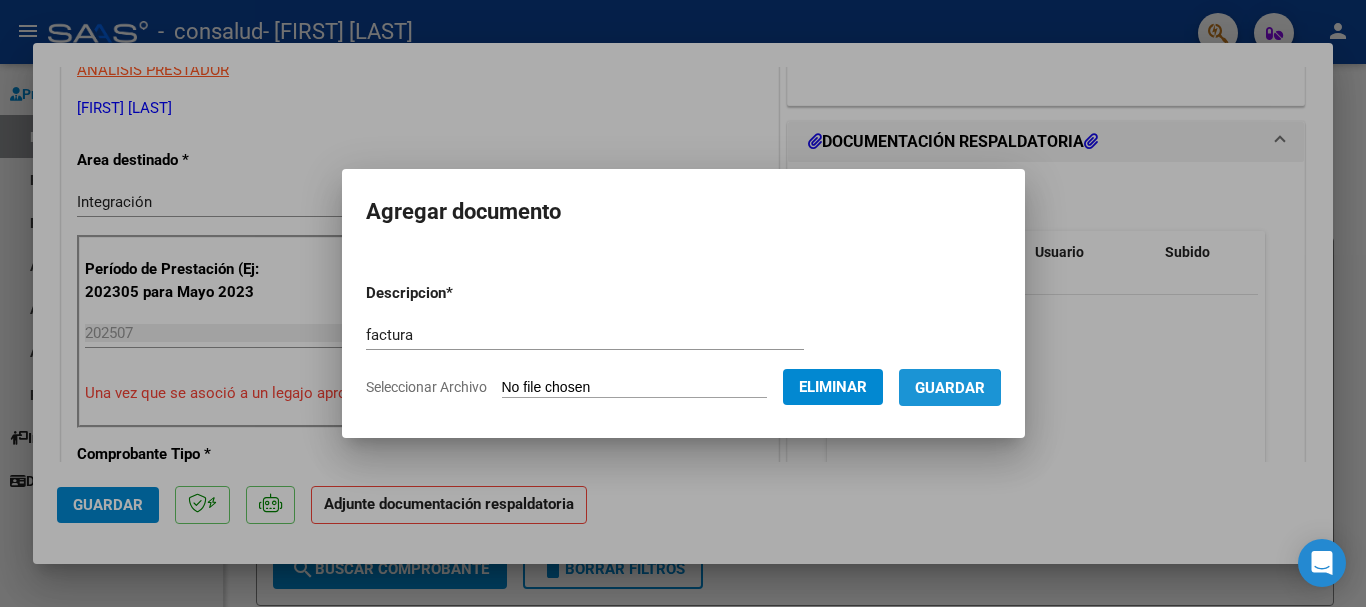 click on "Guardar" at bounding box center (950, 388) 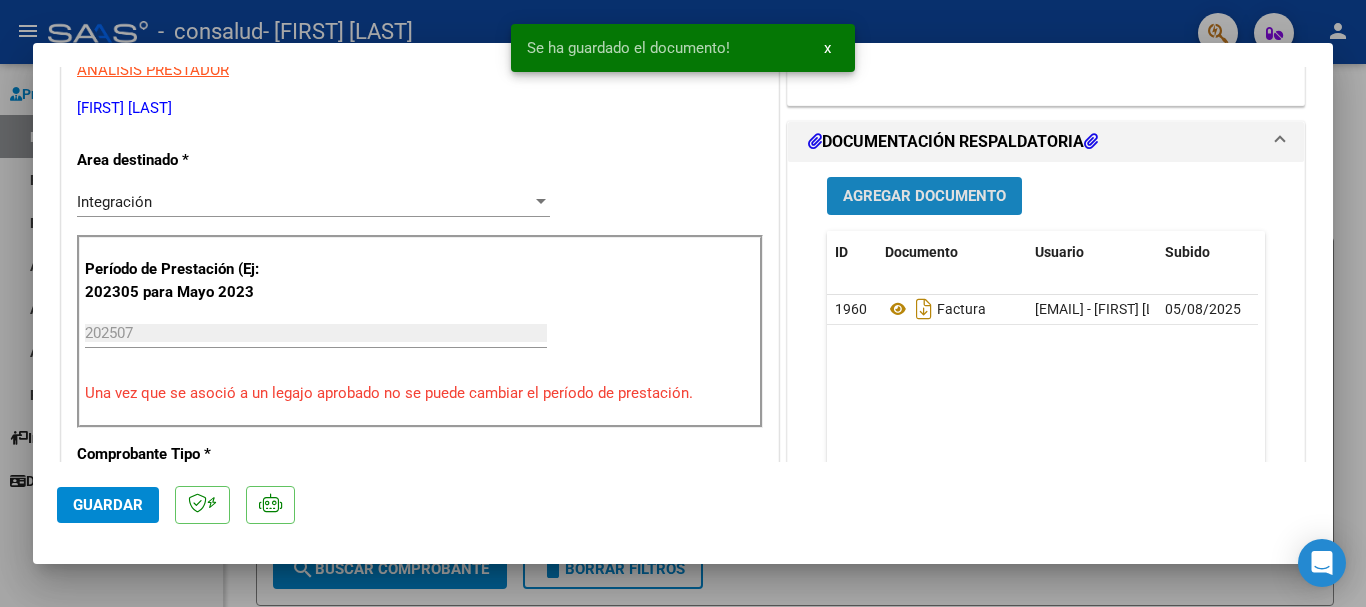 click on "Agregar Documento" at bounding box center [924, 197] 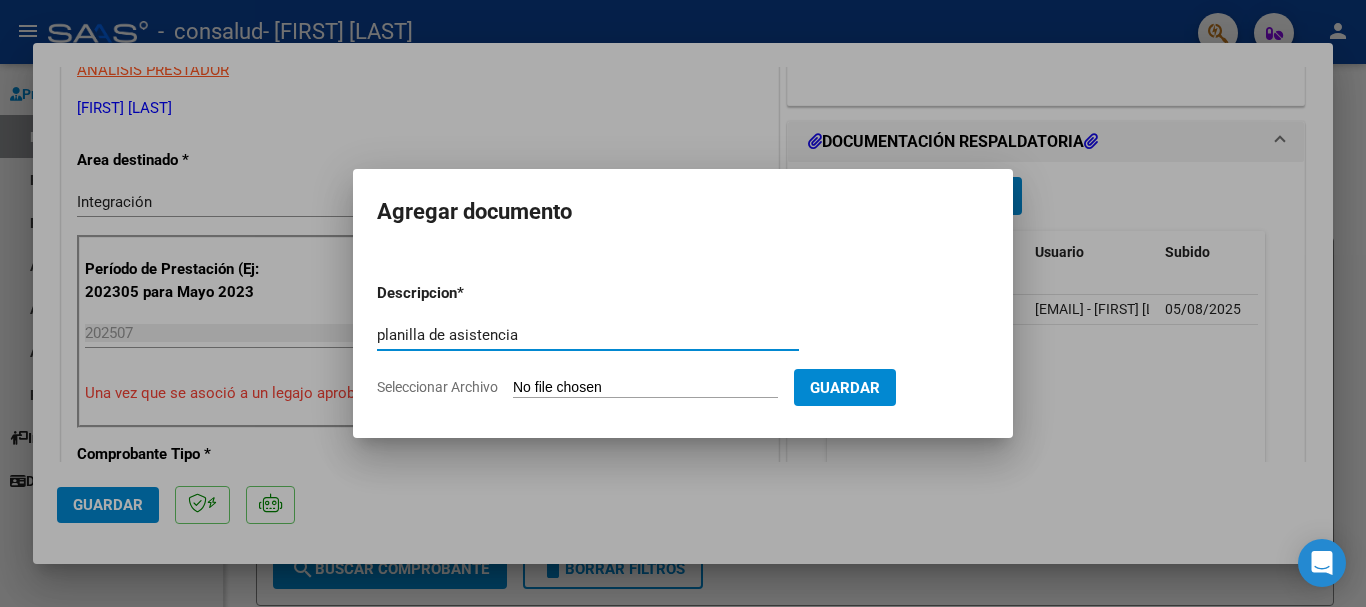 type on "planilla de asistencia" 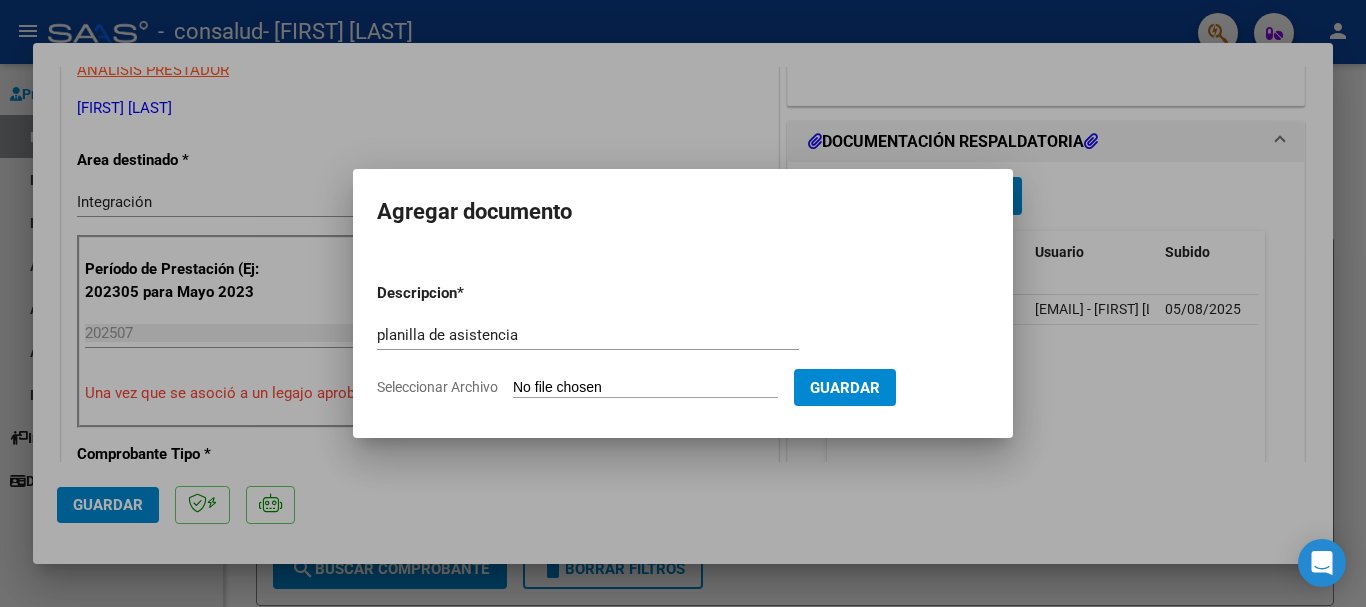 click on "Seleccionar Archivo" at bounding box center (645, 388) 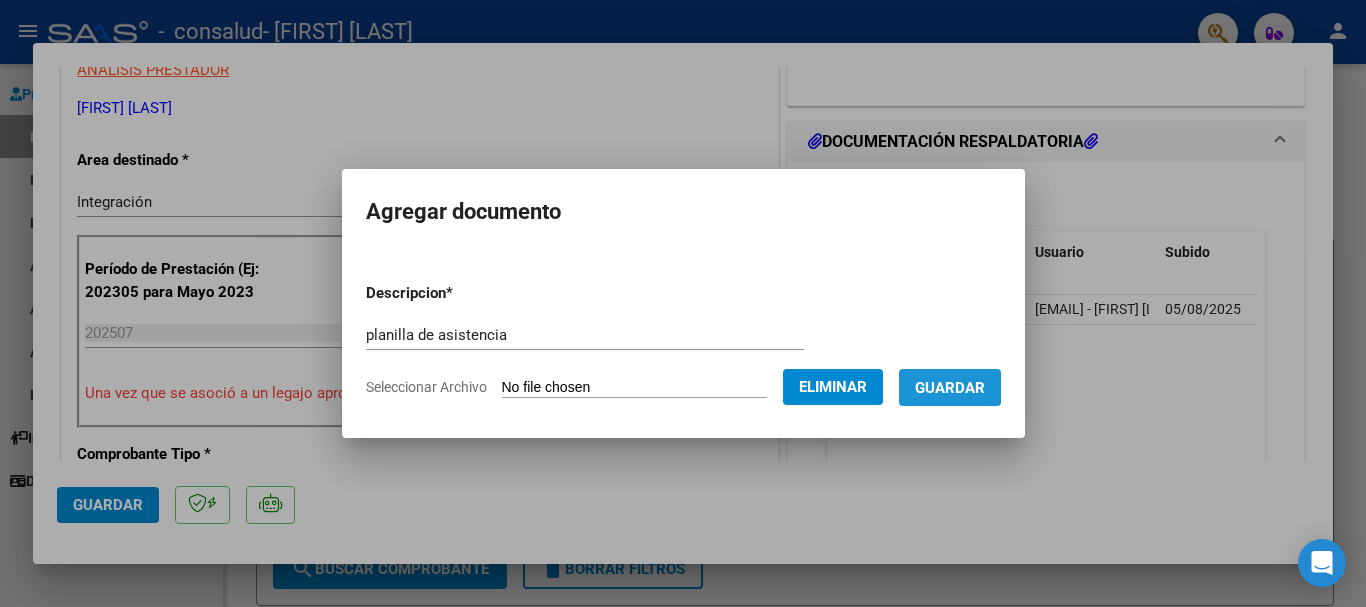 click on "Guardar" at bounding box center [950, 388] 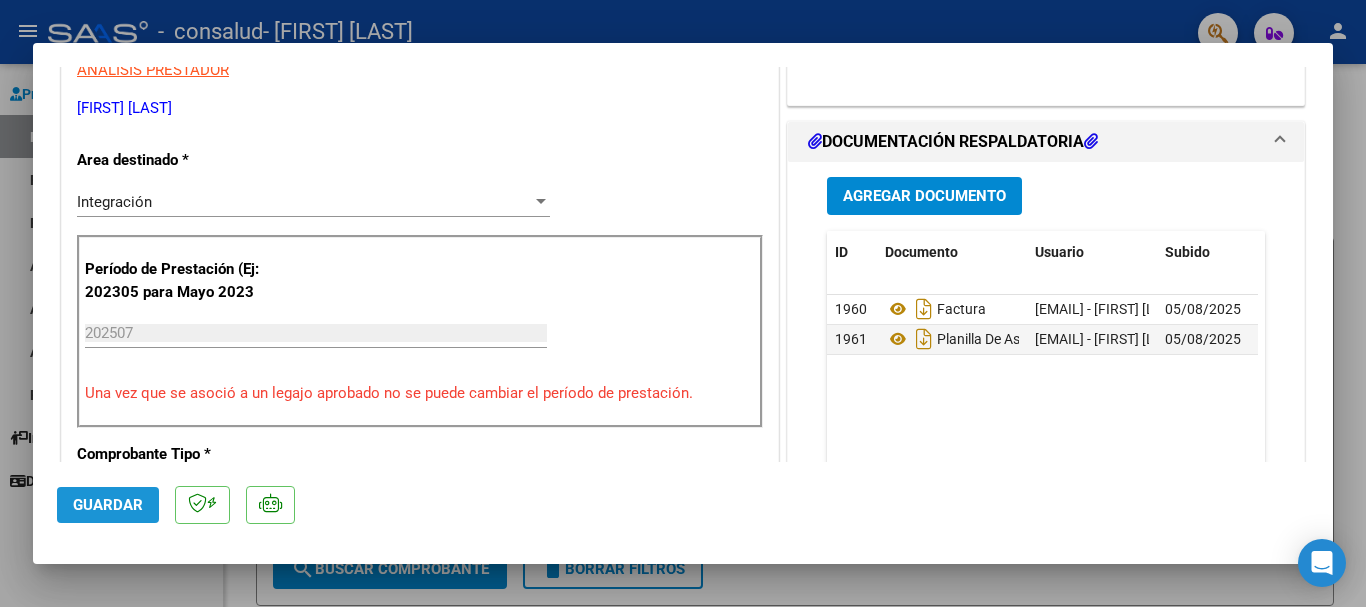 click on "Guardar" 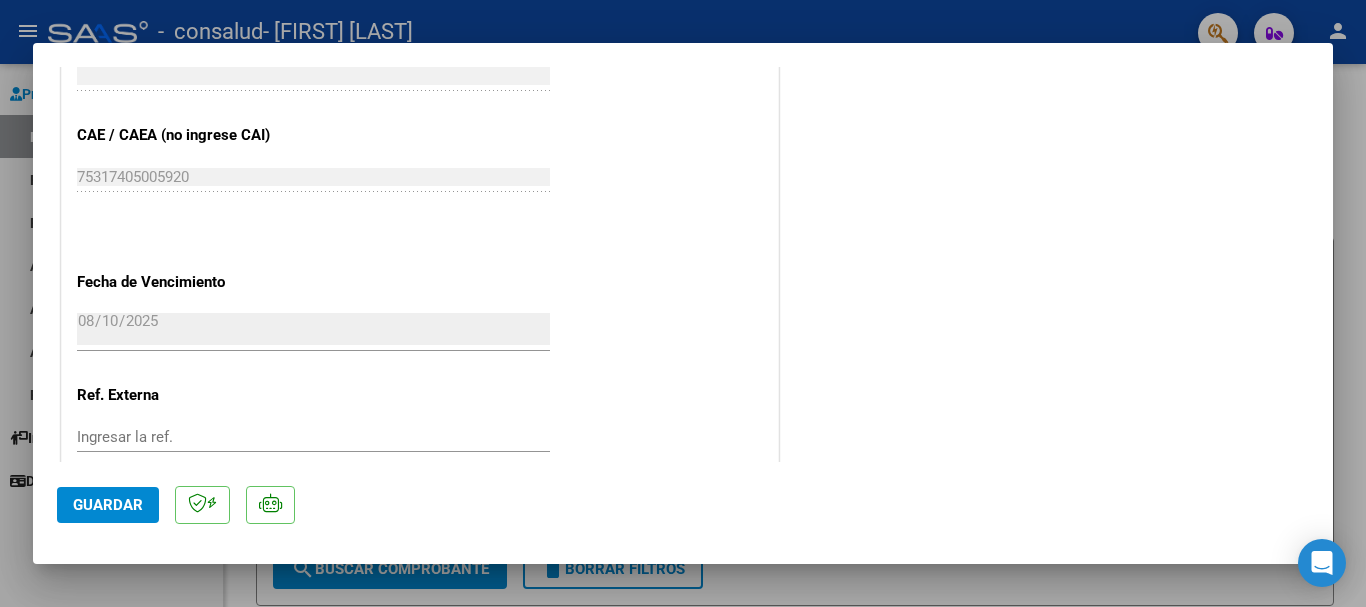 scroll, scrollTop: 1395, scrollLeft: 0, axis: vertical 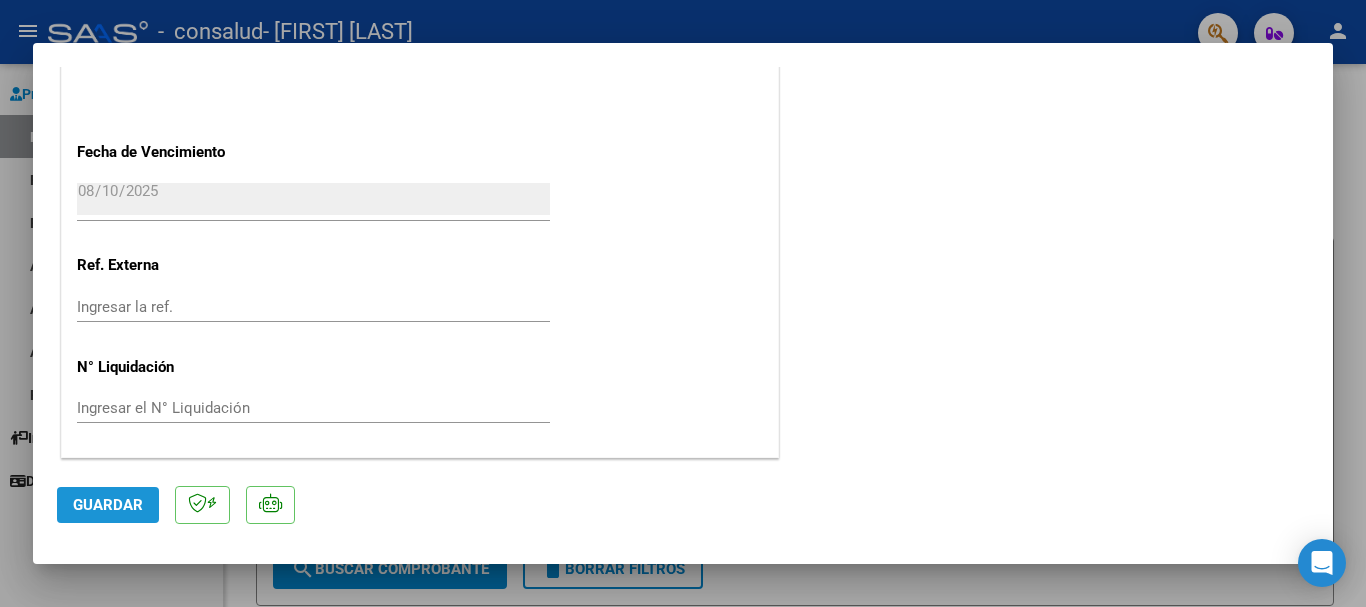 click on "Guardar" 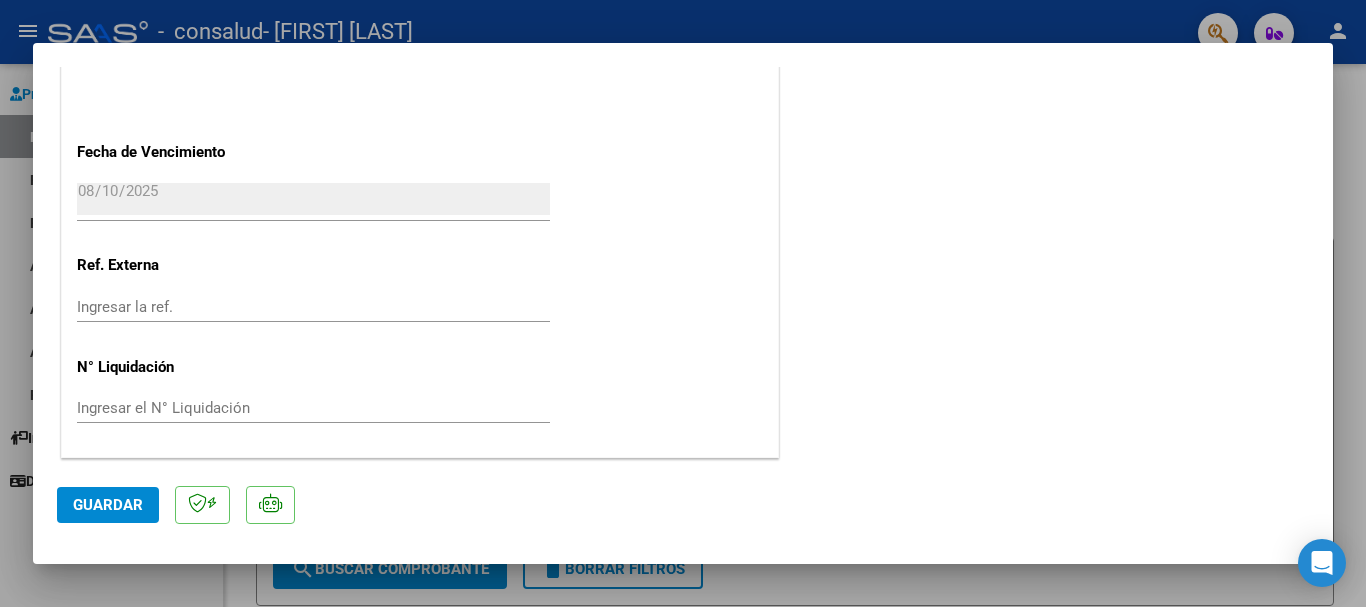 click at bounding box center (683, 303) 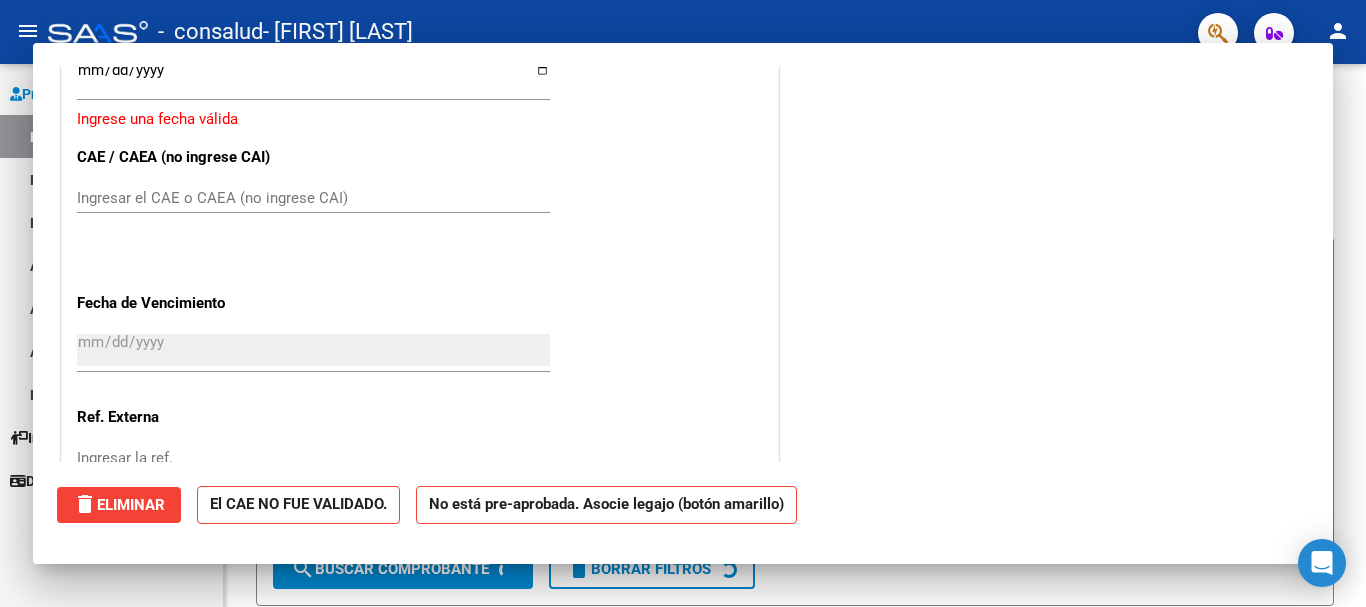 scroll, scrollTop: 0, scrollLeft: 0, axis: both 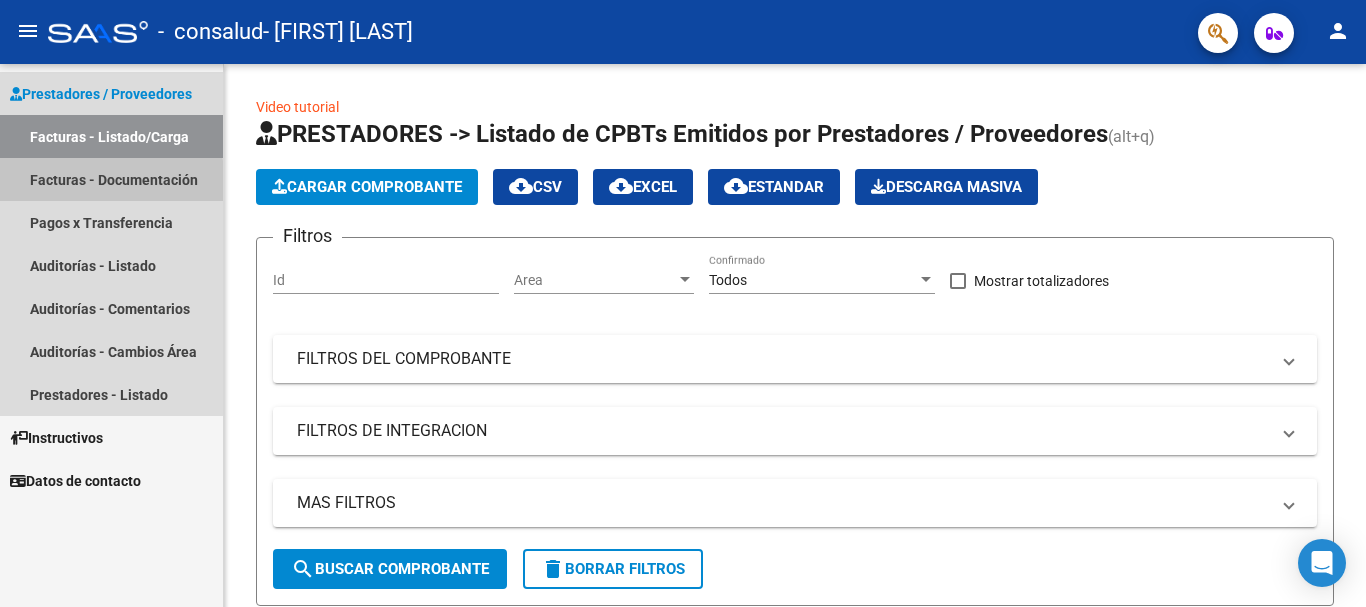 click on "Facturas - Documentación" at bounding box center [111, 179] 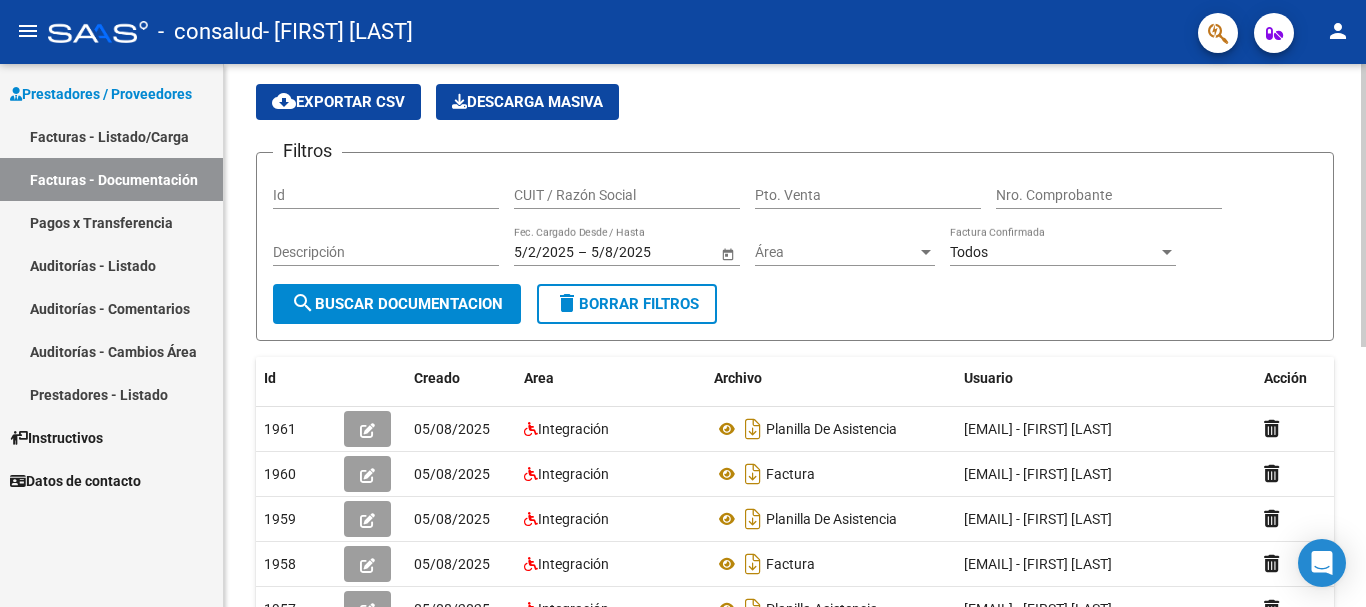 scroll, scrollTop: 0, scrollLeft: 0, axis: both 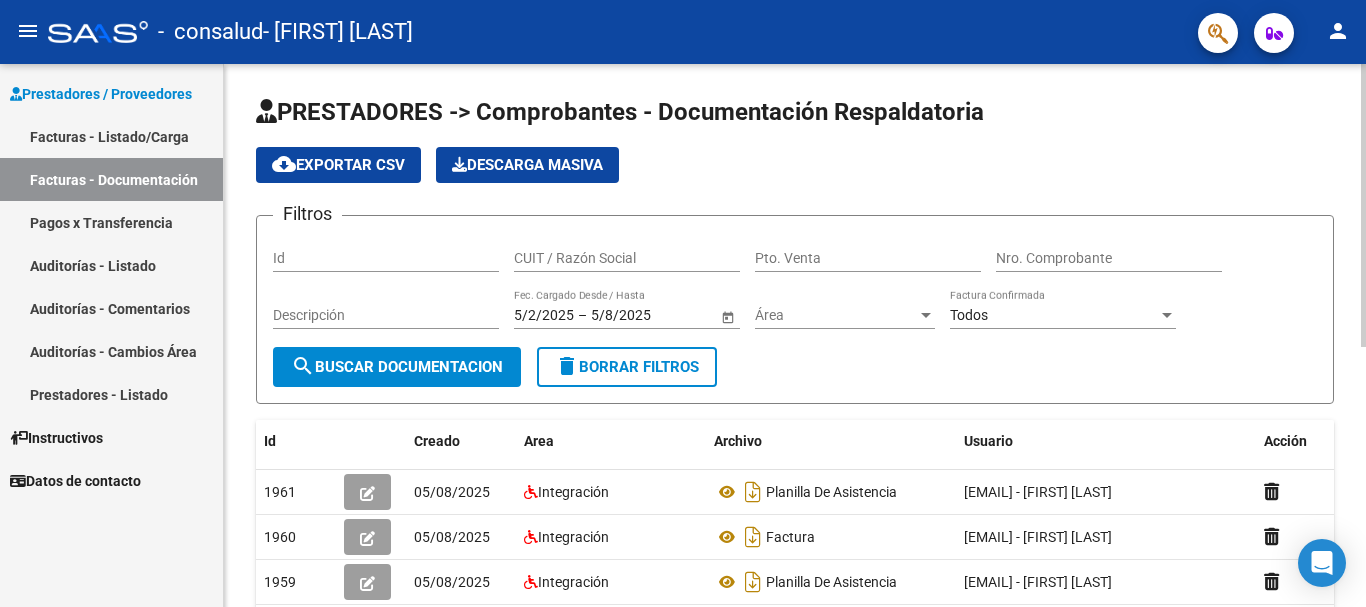 click on "menu - consalud - [FIRST] [LAST] person Prestadores / Proveedores Facturas - Listado/Carga Facturas - Documentación Pagos x Transferencia Auditorías - Listado Auditorías - Comentarios Auditorías - Cambios Área Prestadores - Listado Instructivos Datos de contacto PRESTADORES -> Comprobantes - Documentación Respaldatoria cloud_download Exportar CSV Descarga Masiva
Filtros Id CUIT / Razón Social Pto. Venta Nro. Comprobante Descripción [DATE] [DATE] – [DATE] [DATE] Fec. Cargado Desde / Hasta Área Área Todos Factura Confirmada search Buscar Documentacion delete Borrar Filtros Id Creado Area Archivo Usuario Acción 1961
[DATE] Integración Planilla De Asistencia @[EMAIL] - [FIRST] [LAST] 1960
[DATE] Integración Factura @[EMAIL] - [FIRST] [LAST] 1959
[DATE] Integración Planilla De Asistencia 1958
[DATE] Integración Factura 1957
[DATE]" at bounding box center [683, 303] 